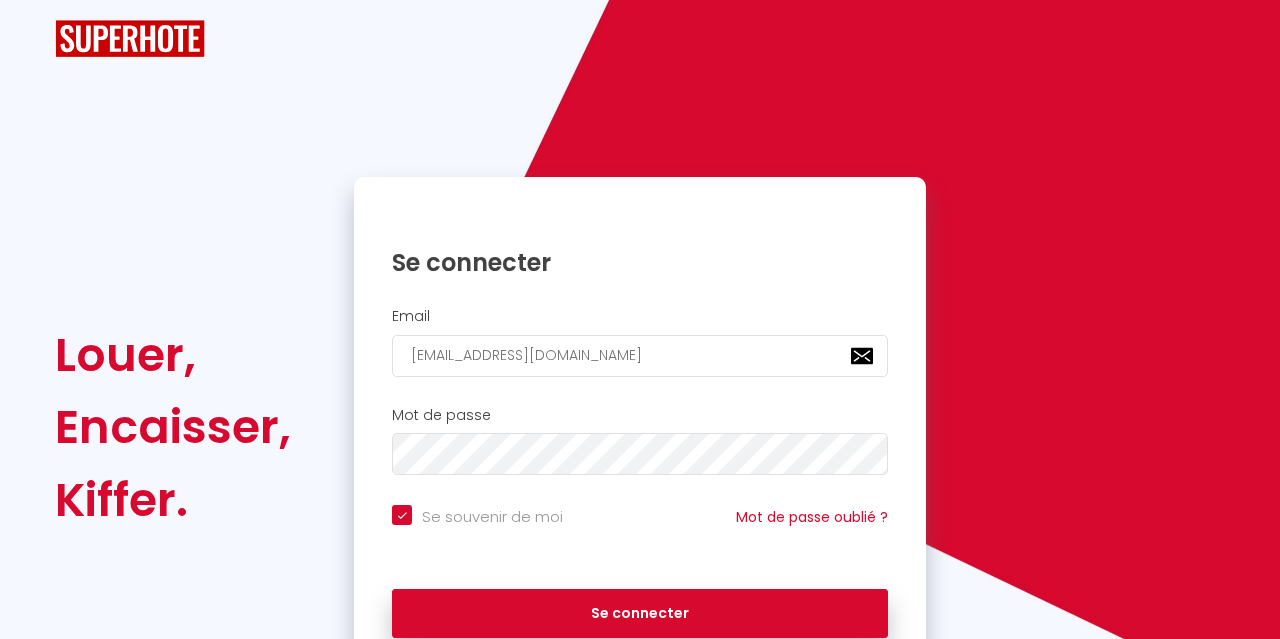 scroll, scrollTop: 0, scrollLeft: 0, axis: both 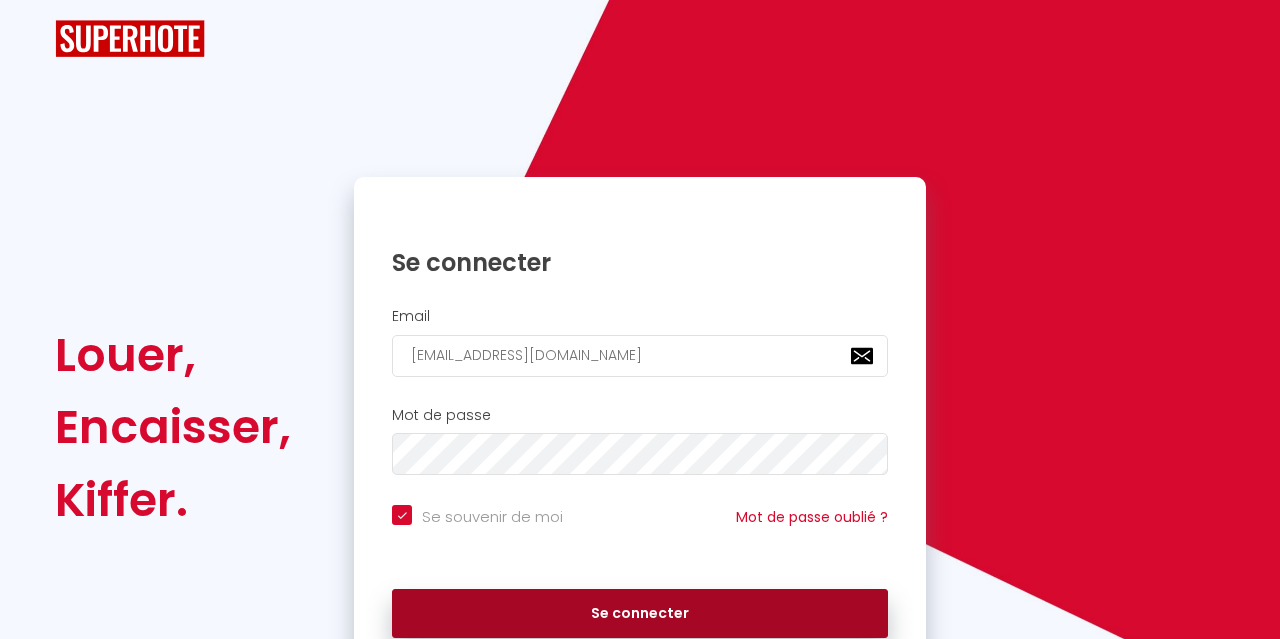click on "Se connecter" at bounding box center (640, 614) 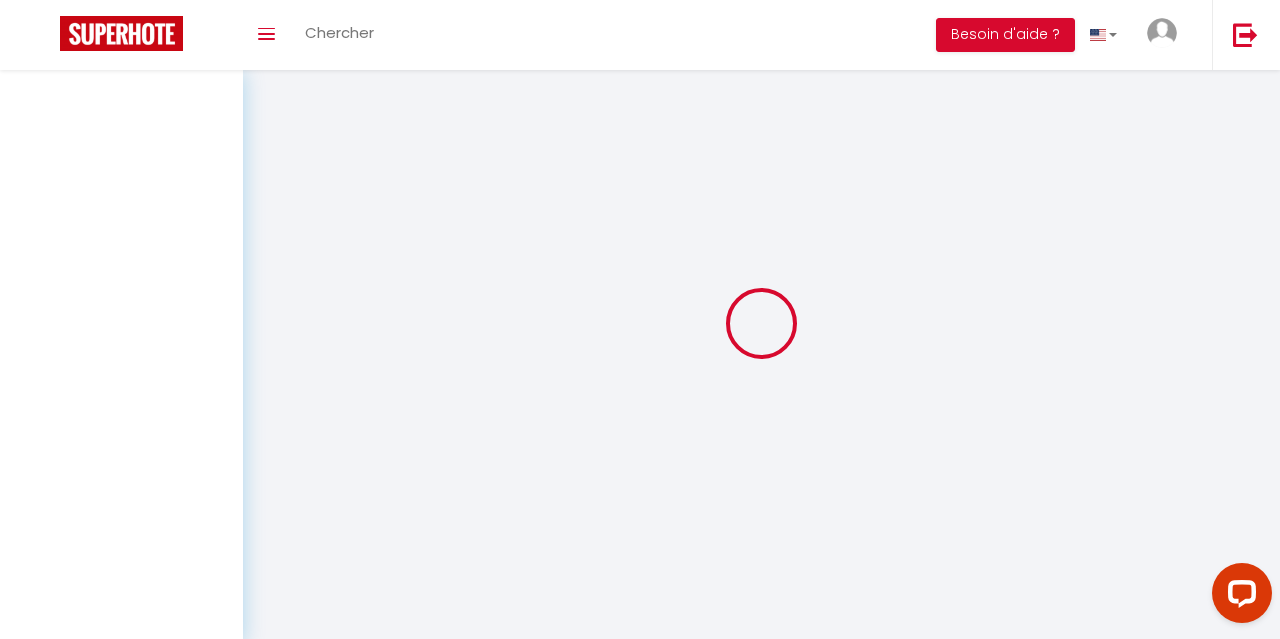 scroll, scrollTop: 0, scrollLeft: 0, axis: both 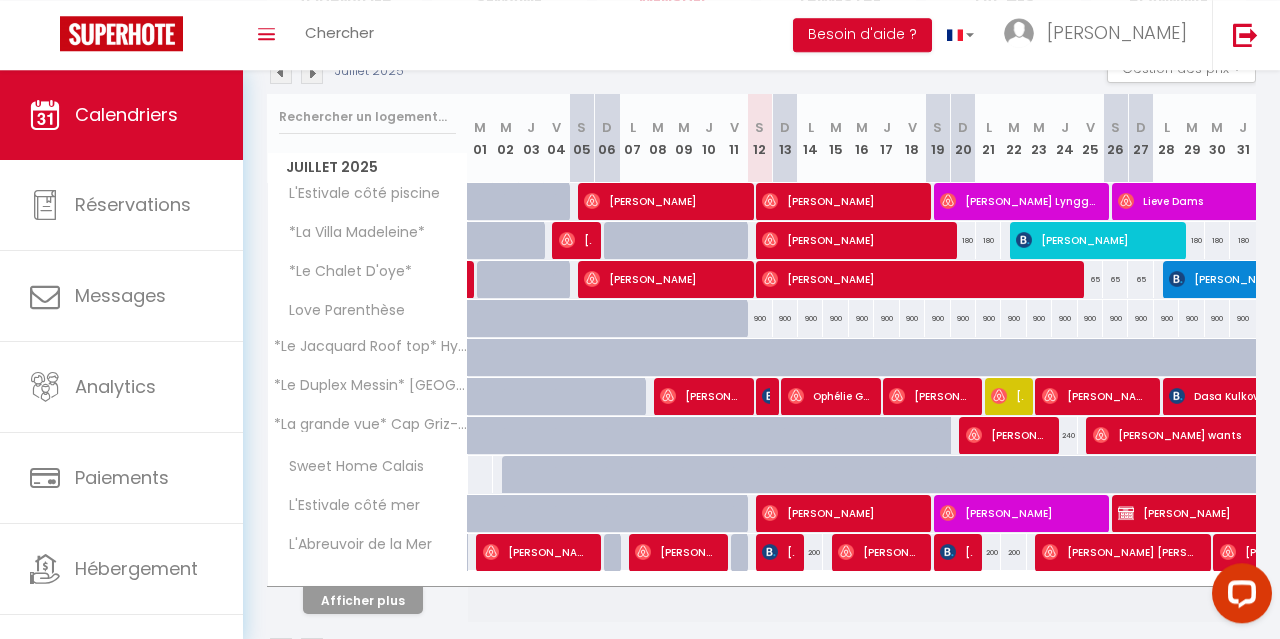 click at bounding box center (770, 396) 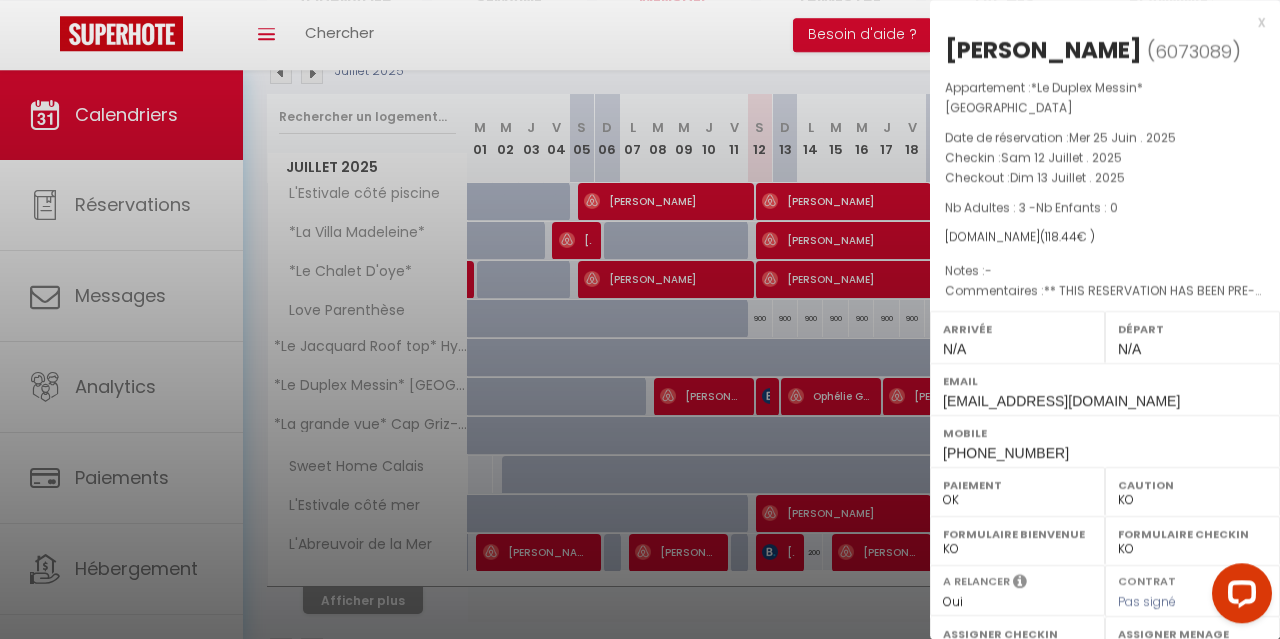 select on "32124" 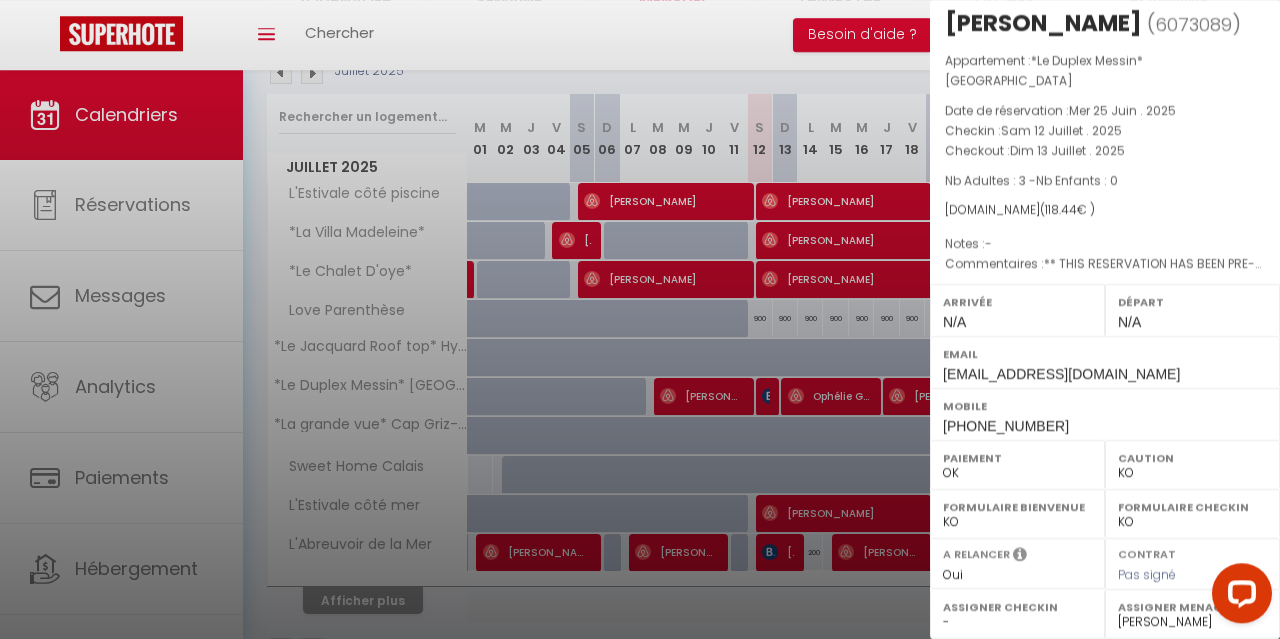scroll, scrollTop: 29, scrollLeft: 0, axis: vertical 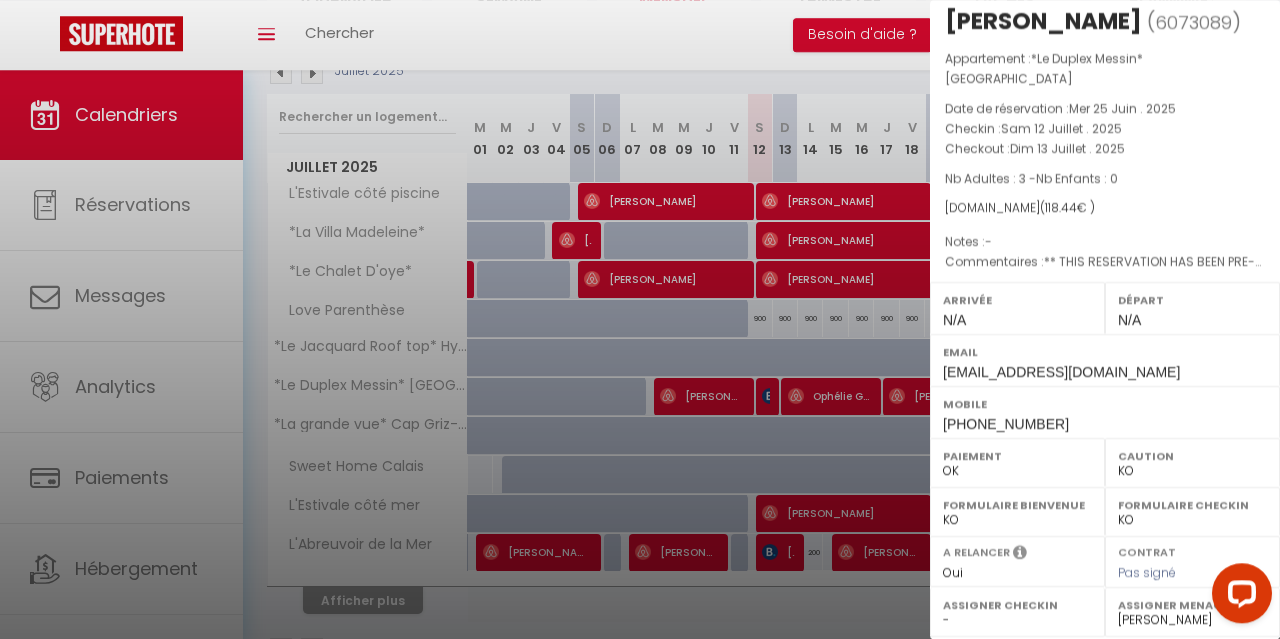 click at bounding box center [640, 319] 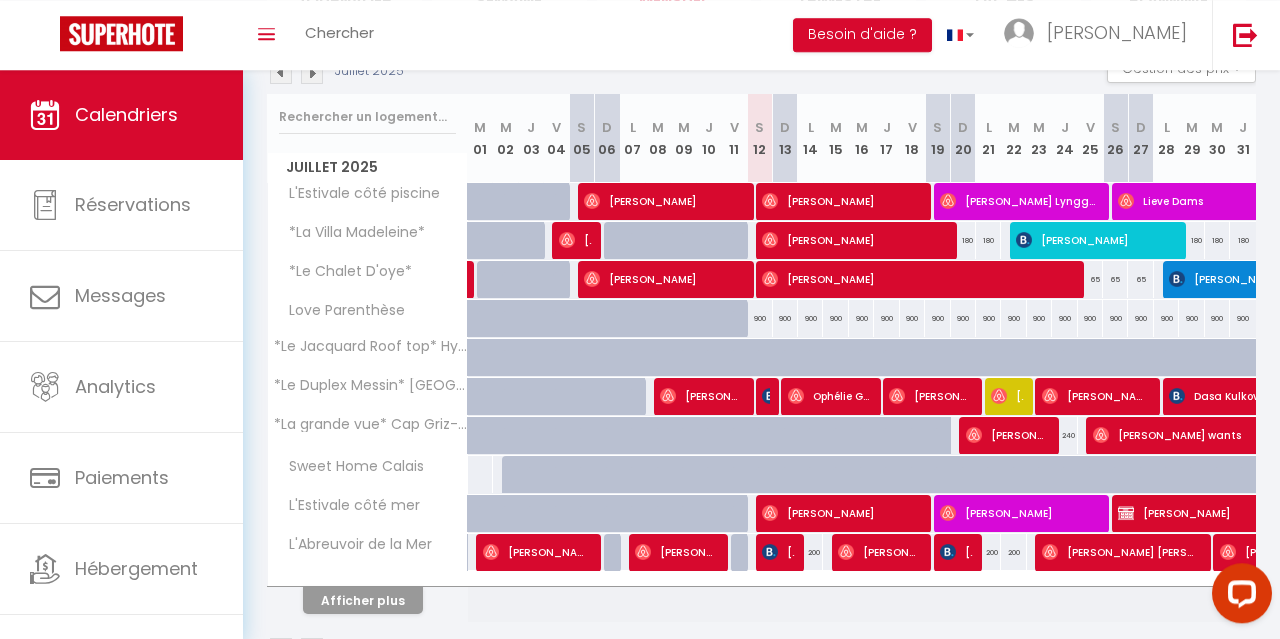 click at bounding box center (768, 397) 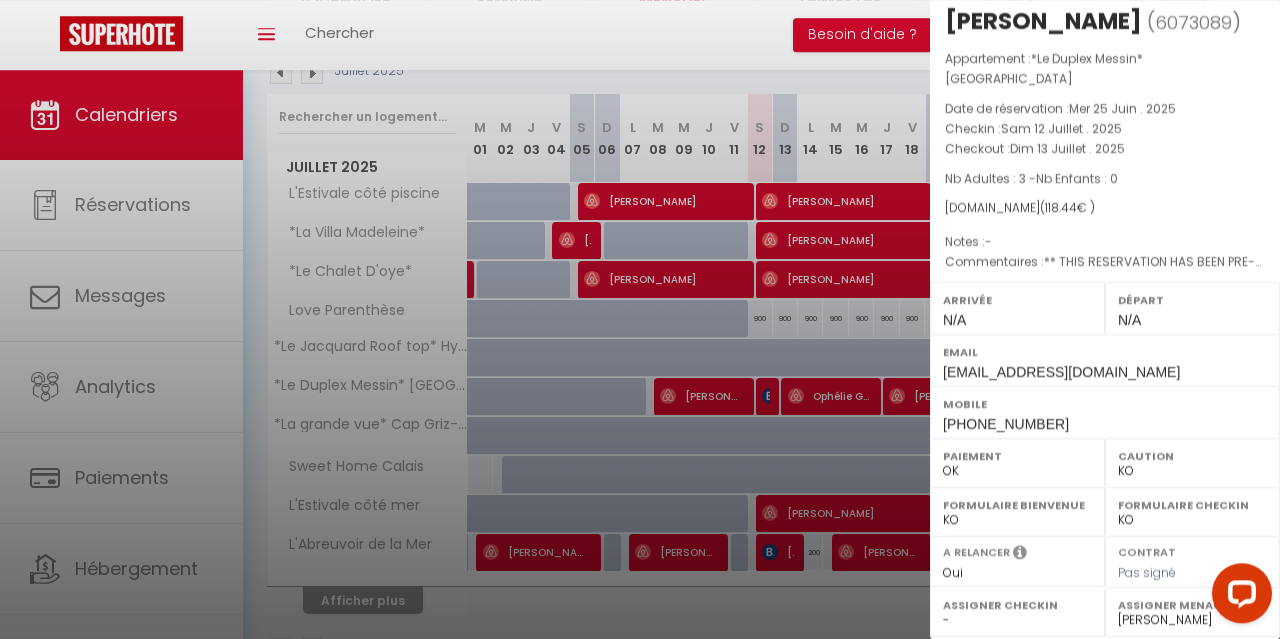 scroll, scrollTop: 287, scrollLeft: 0, axis: vertical 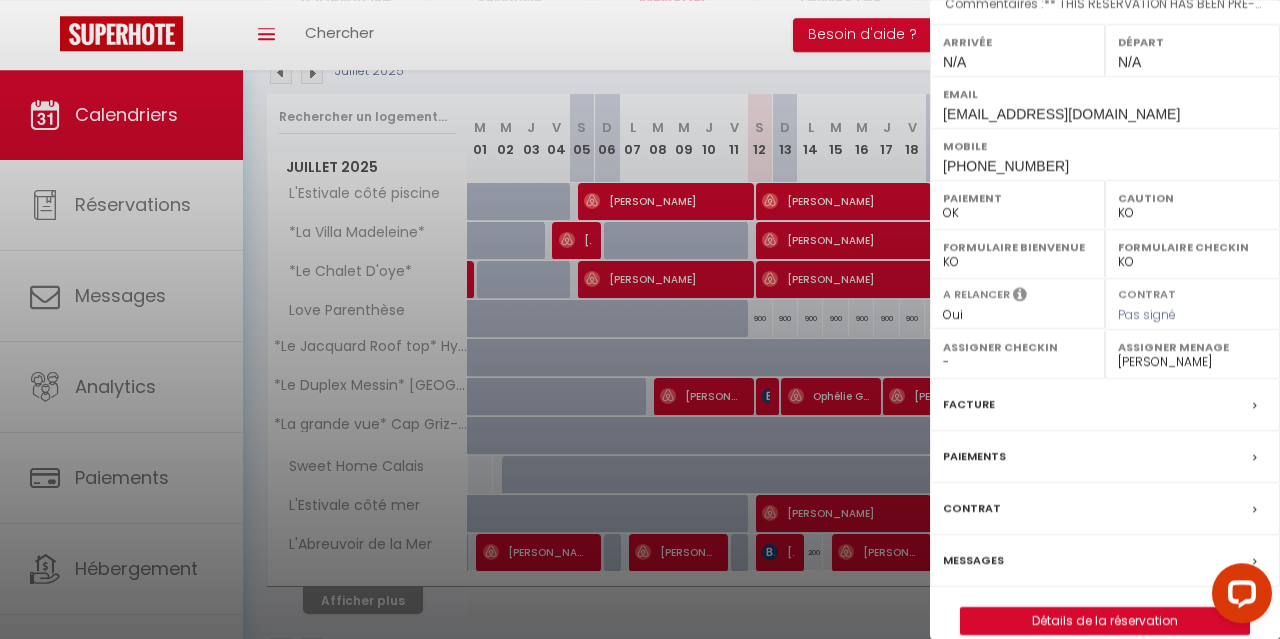 click on "Messages" at bounding box center [973, 560] 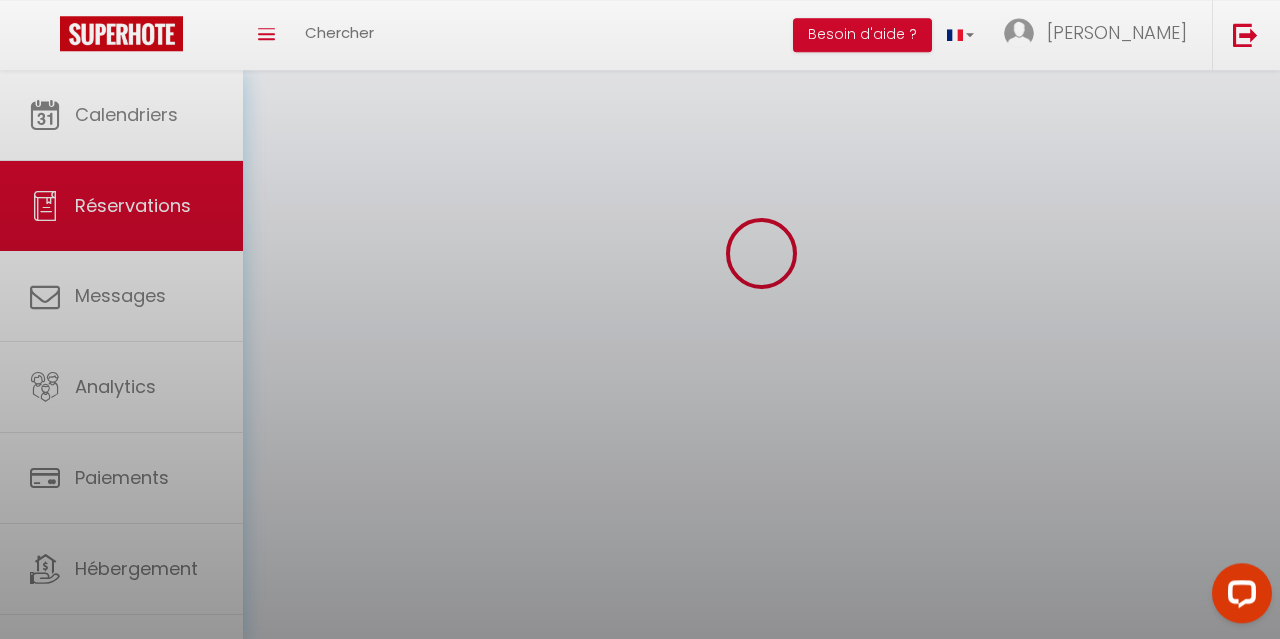 scroll, scrollTop: 0, scrollLeft: 0, axis: both 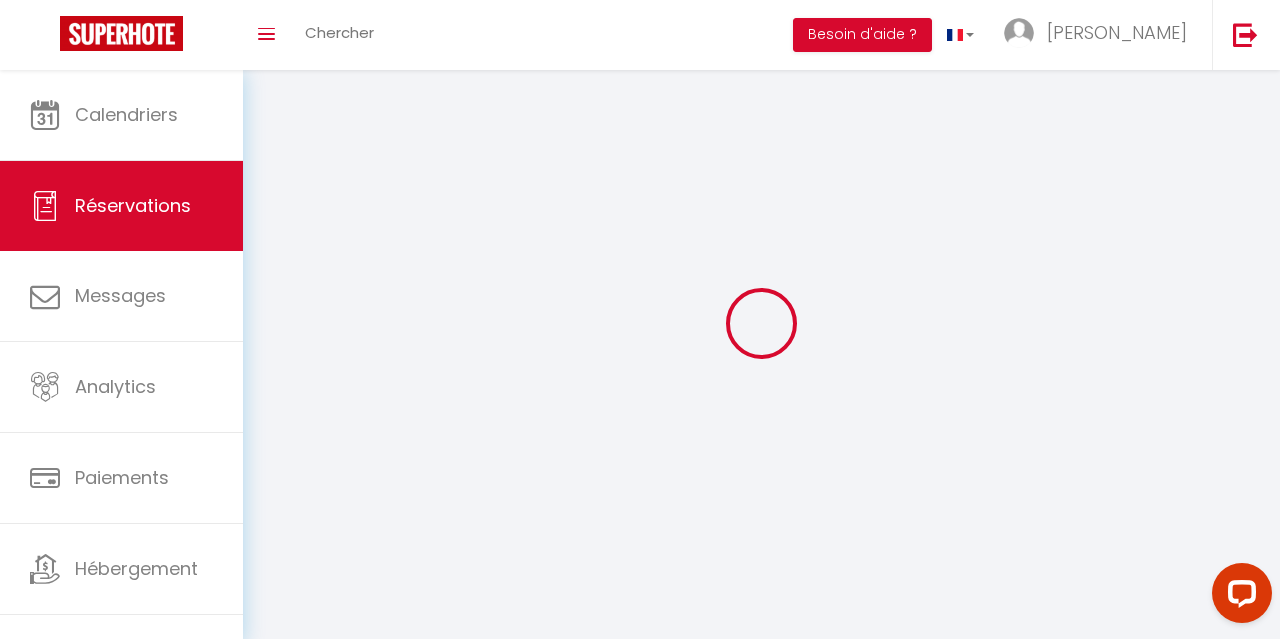 select 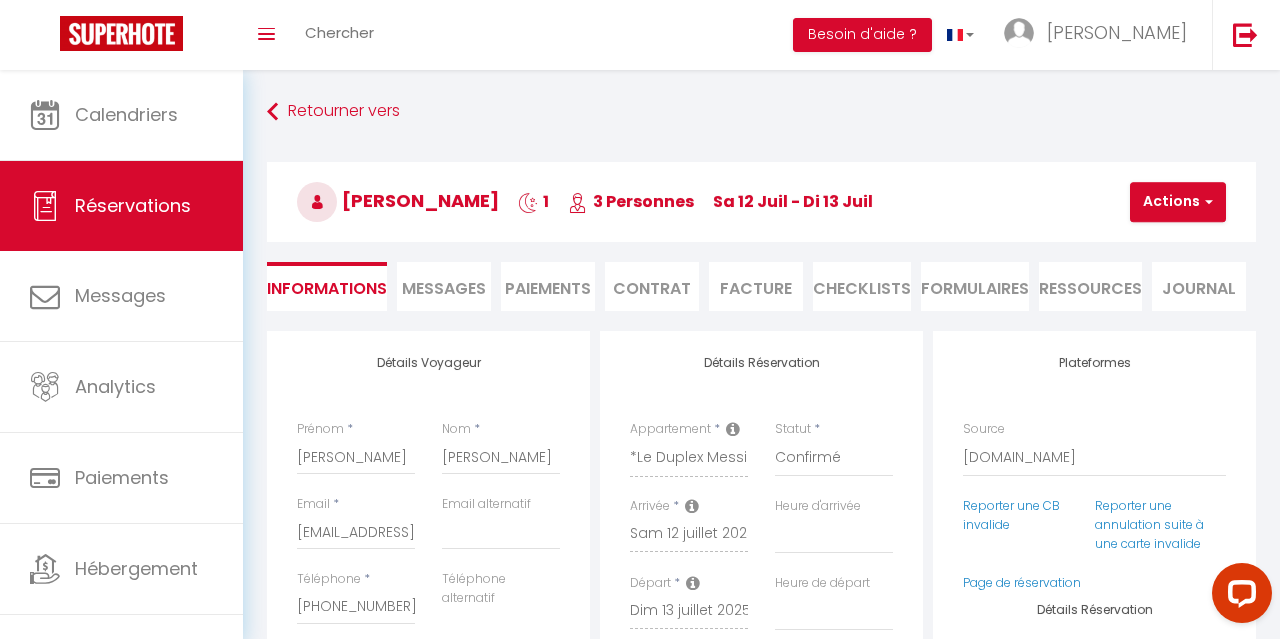 select 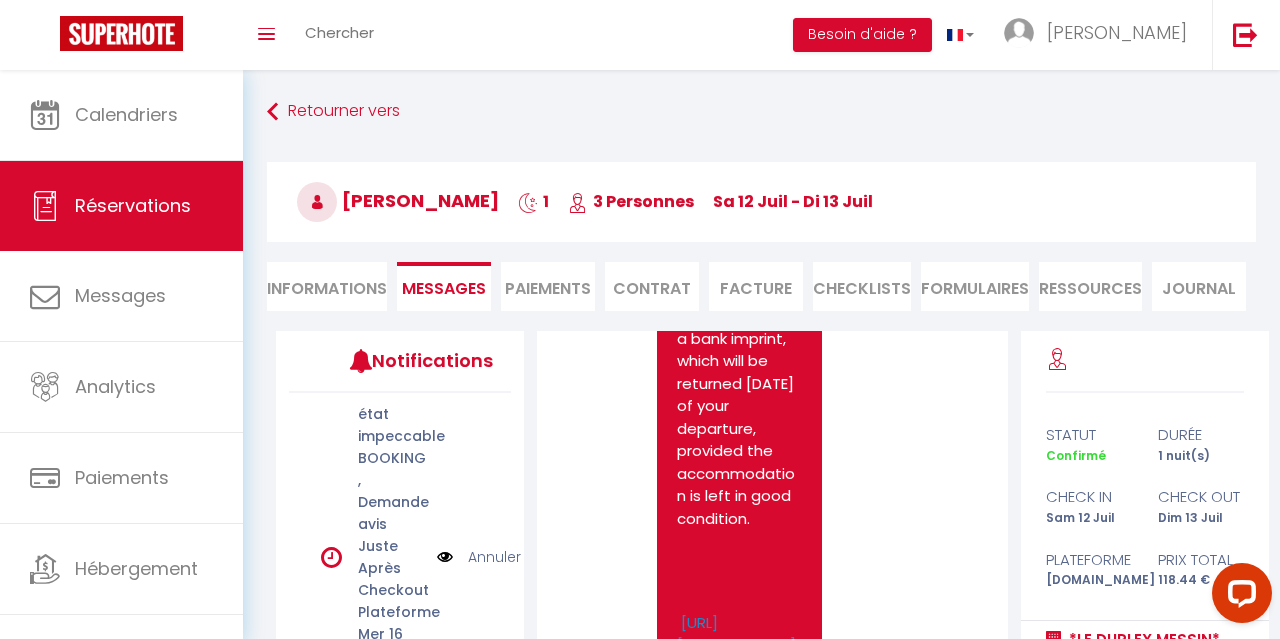 scroll, scrollTop: 6643, scrollLeft: 0, axis: vertical 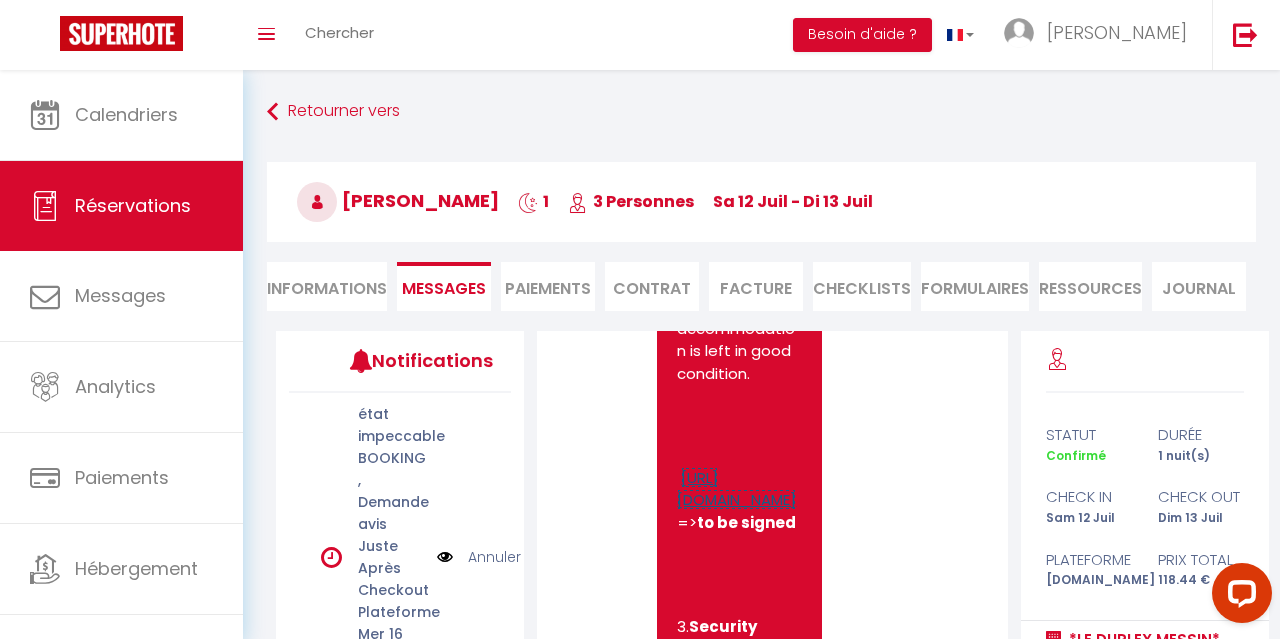 click on "[URL][DOMAIN_NAME]" at bounding box center [736, 489] 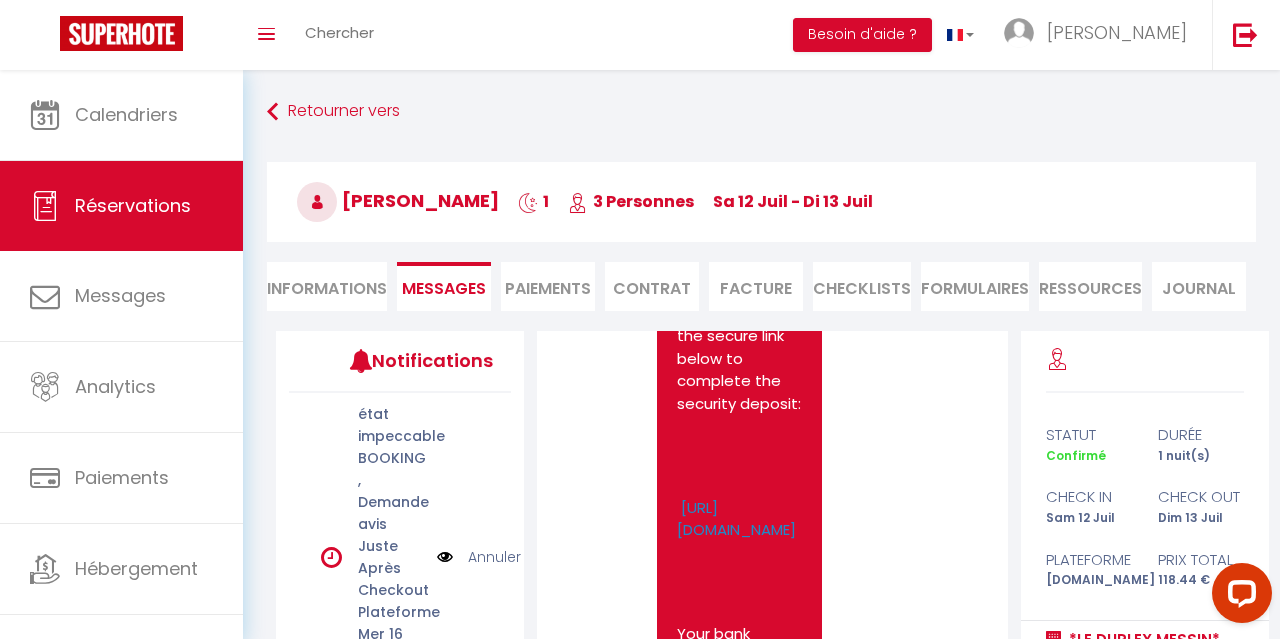 scroll, scrollTop: 7087, scrollLeft: 0, axis: vertical 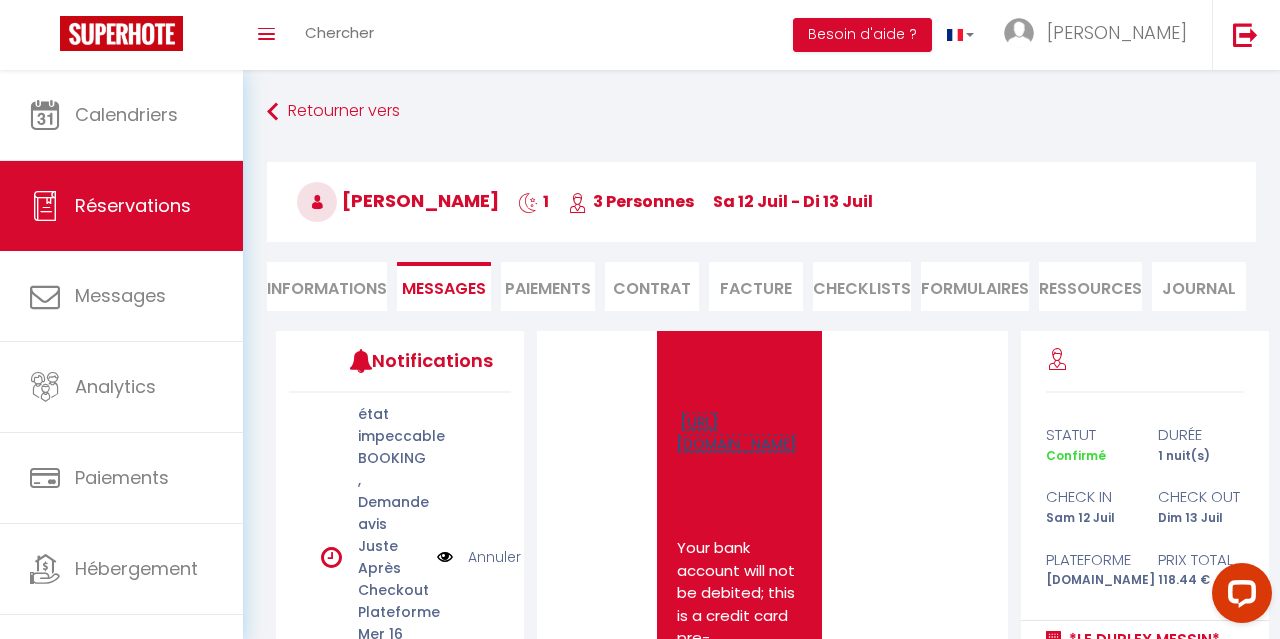 click on "[URL][DOMAIN_NAME]" at bounding box center (736, 433) 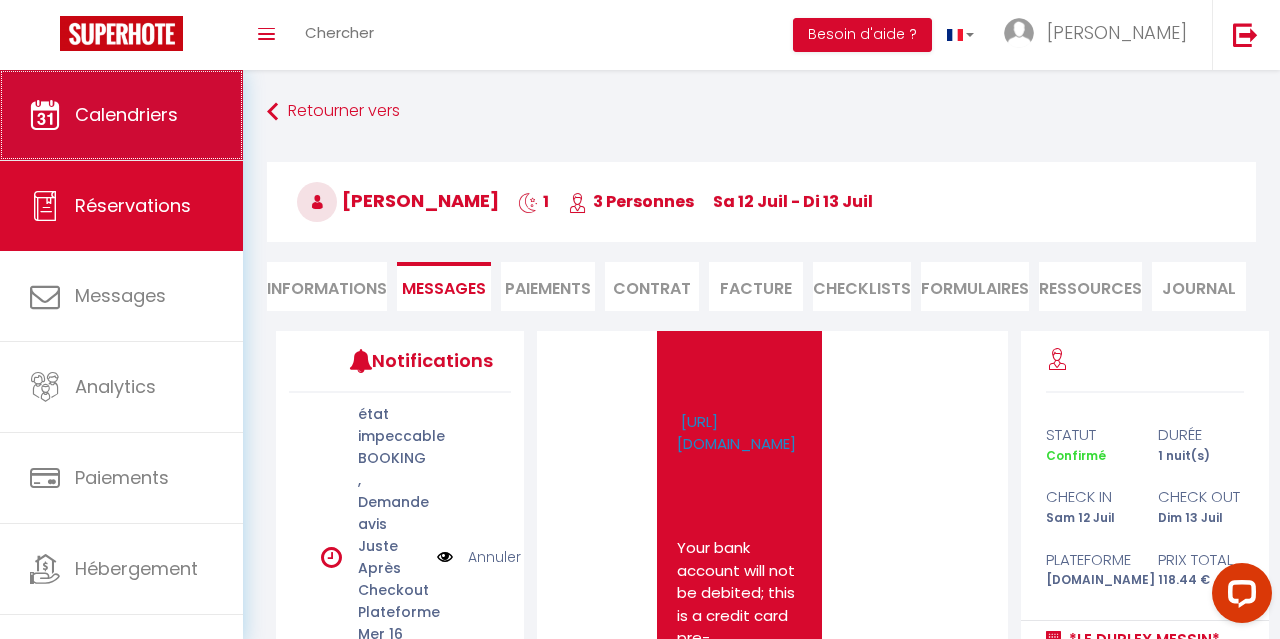click on "Calendriers" at bounding box center [121, 115] 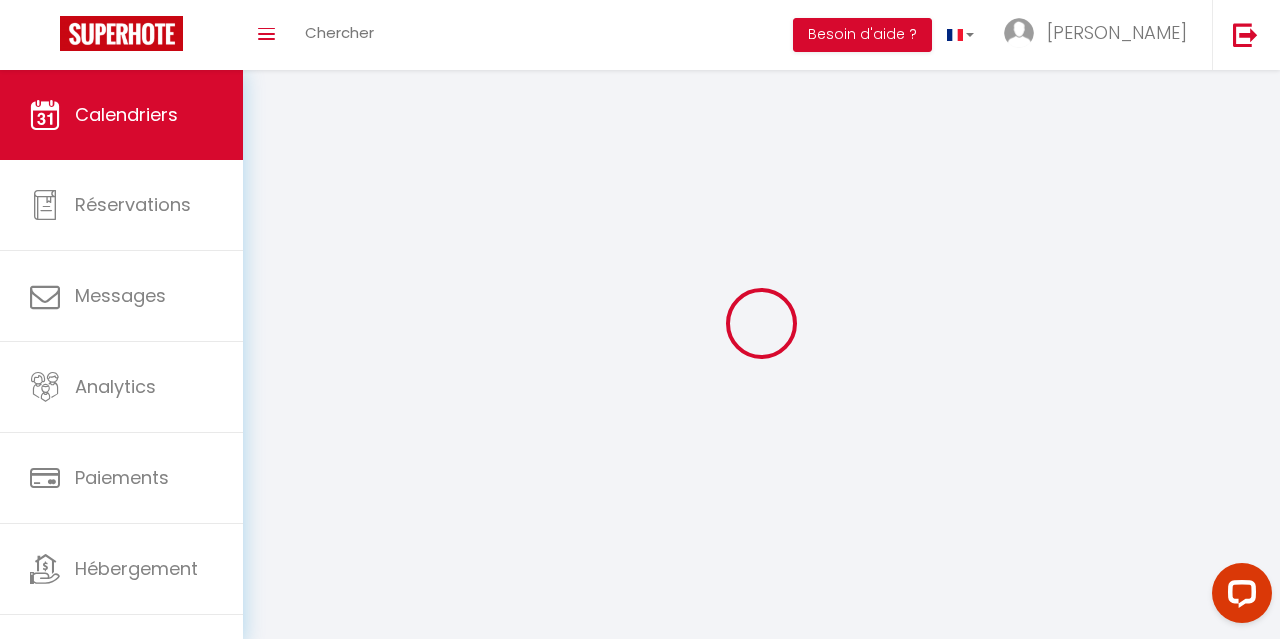 select 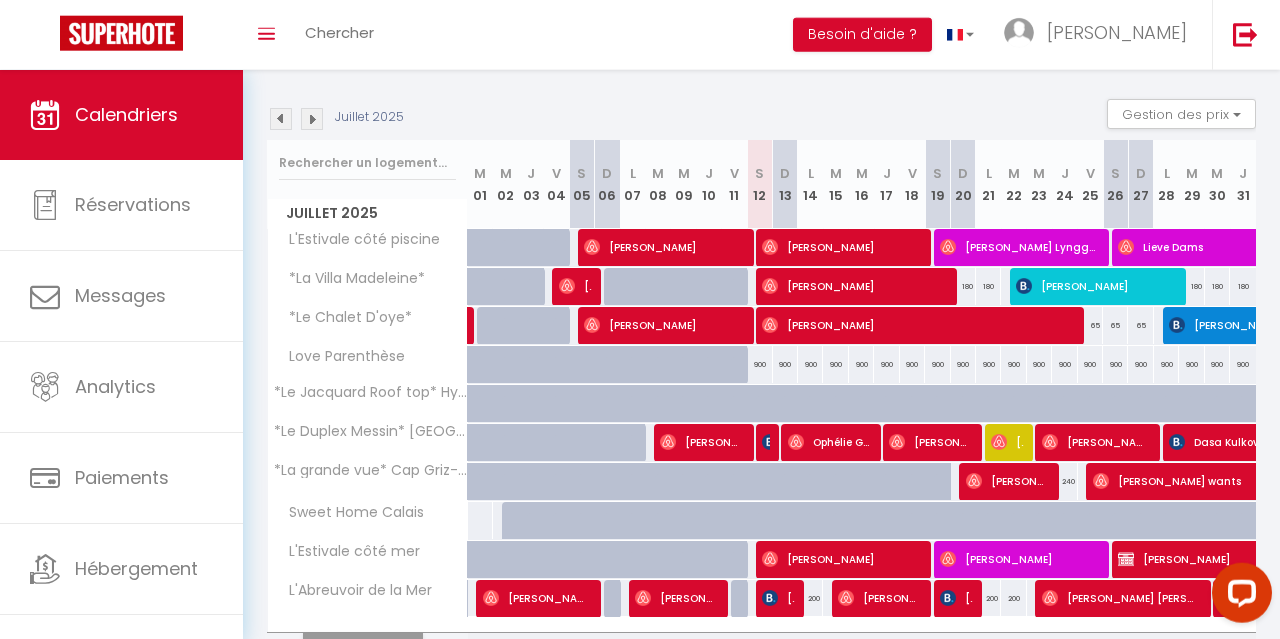 scroll, scrollTop: 190, scrollLeft: 0, axis: vertical 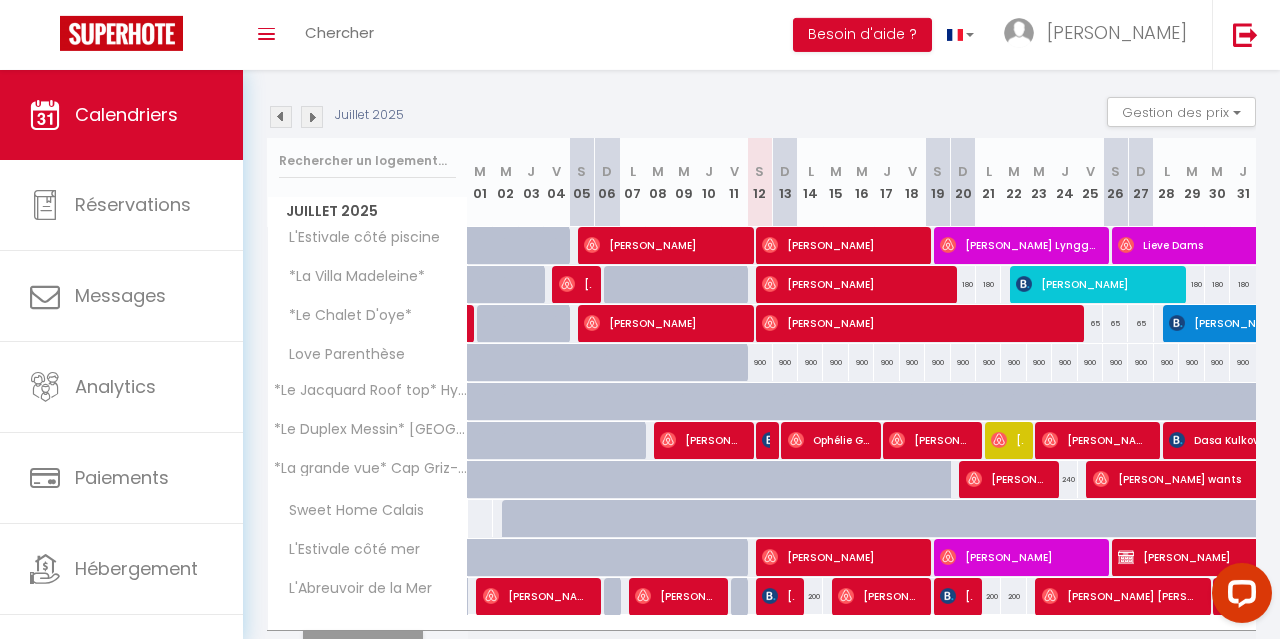 click at bounding box center (768, 441) 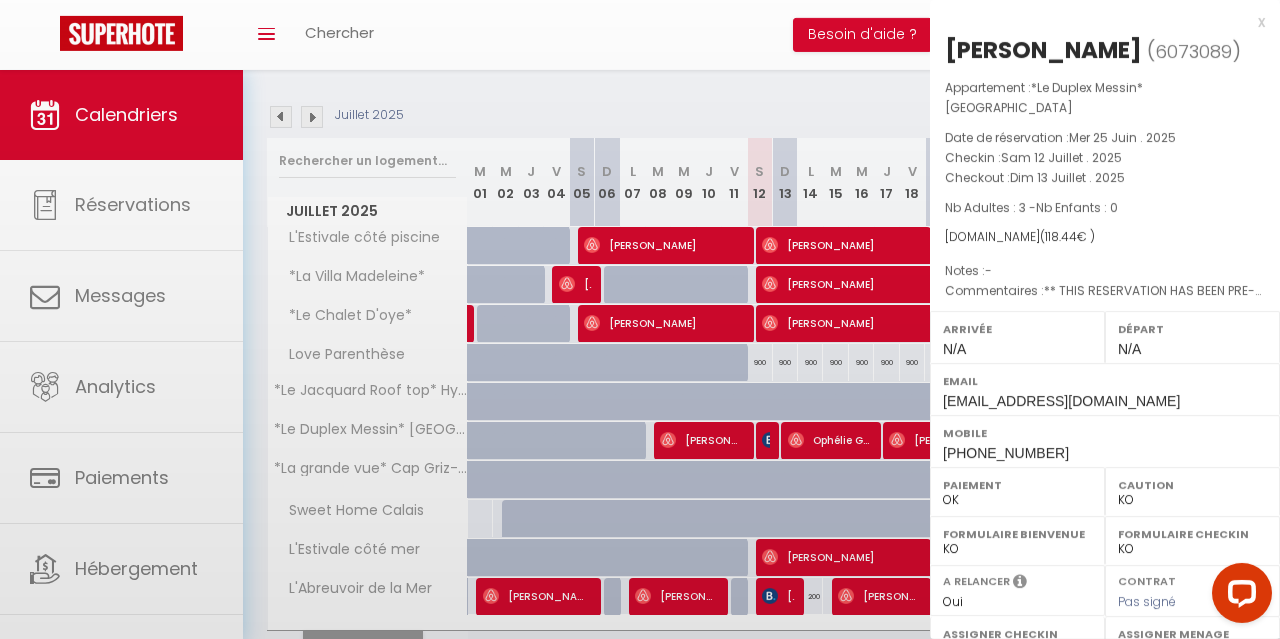scroll, scrollTop: 287, scrollLeft: 0, axis: vertical 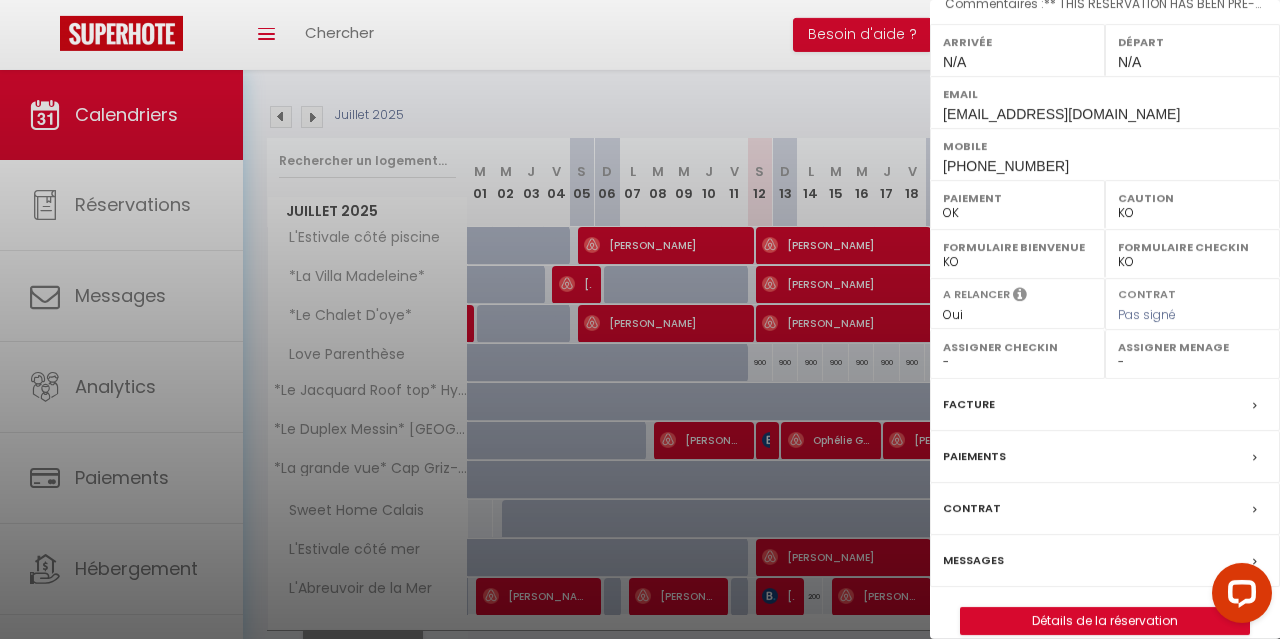 select on "32124" 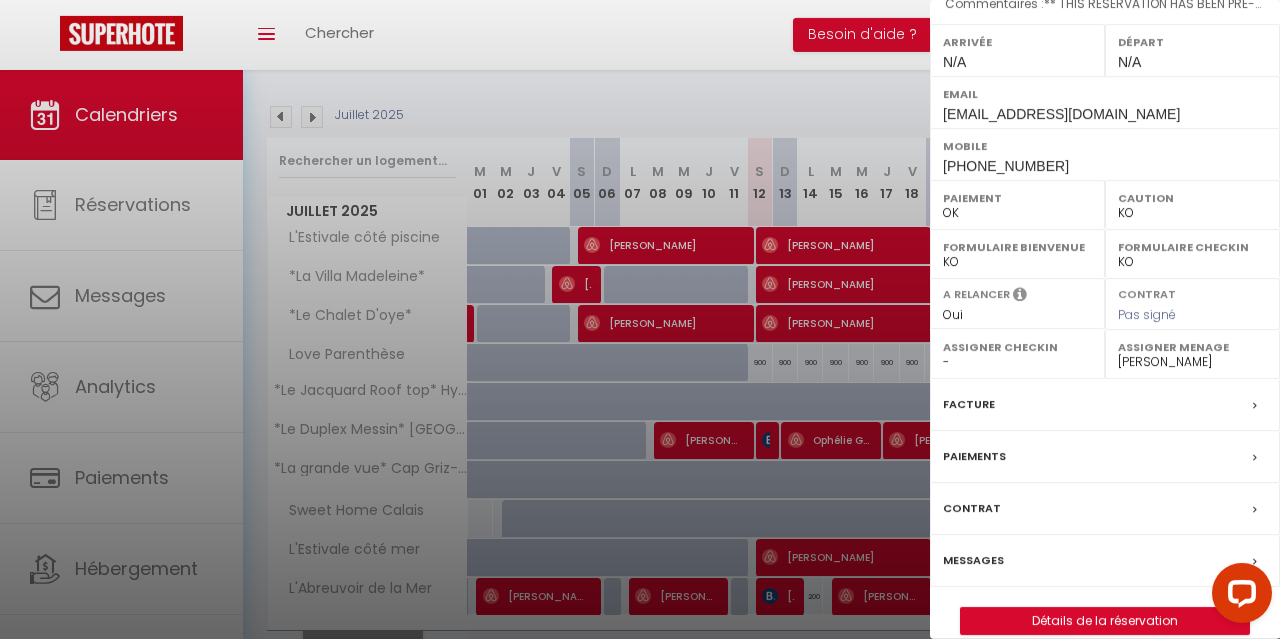click on "Caution" at bounding box center [1192, 198] 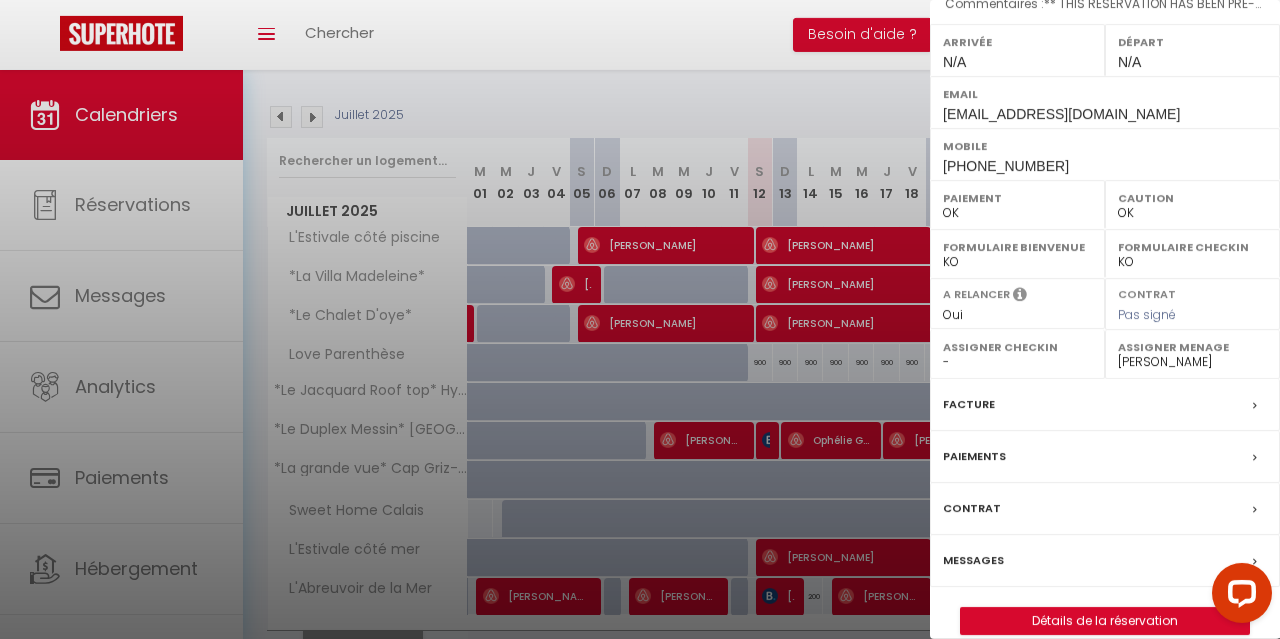 click on "OK" at bounding box center [0, 0] 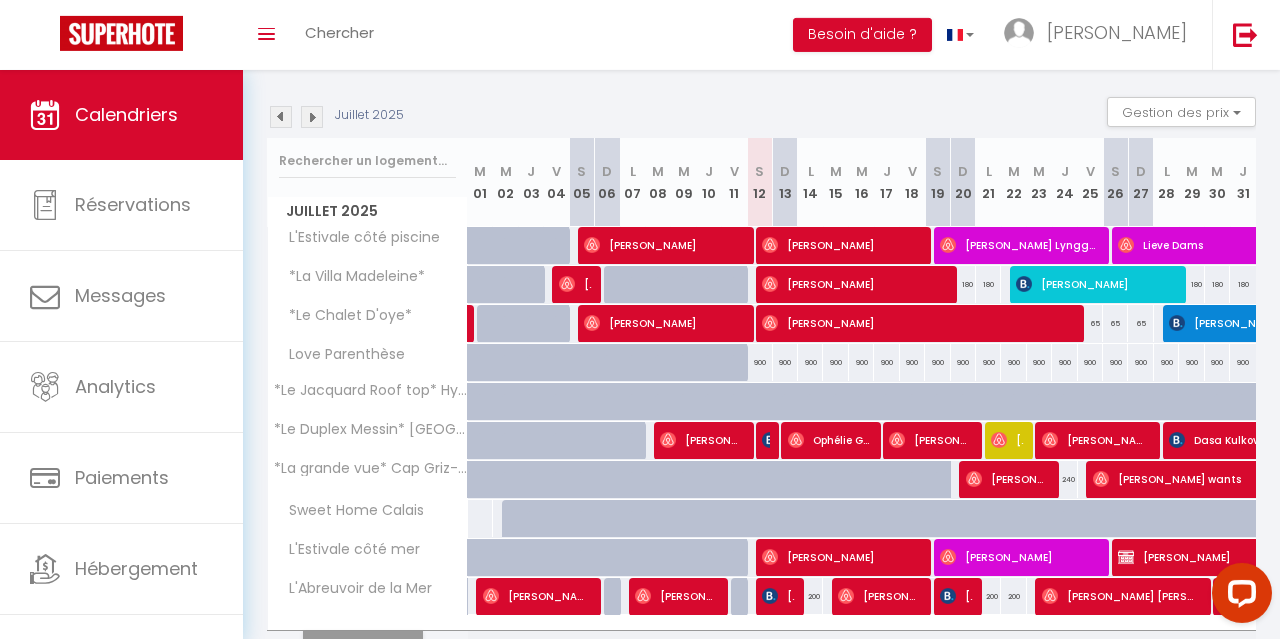 click on "[PERSON_NAME]" at bounding box center [701, 440] 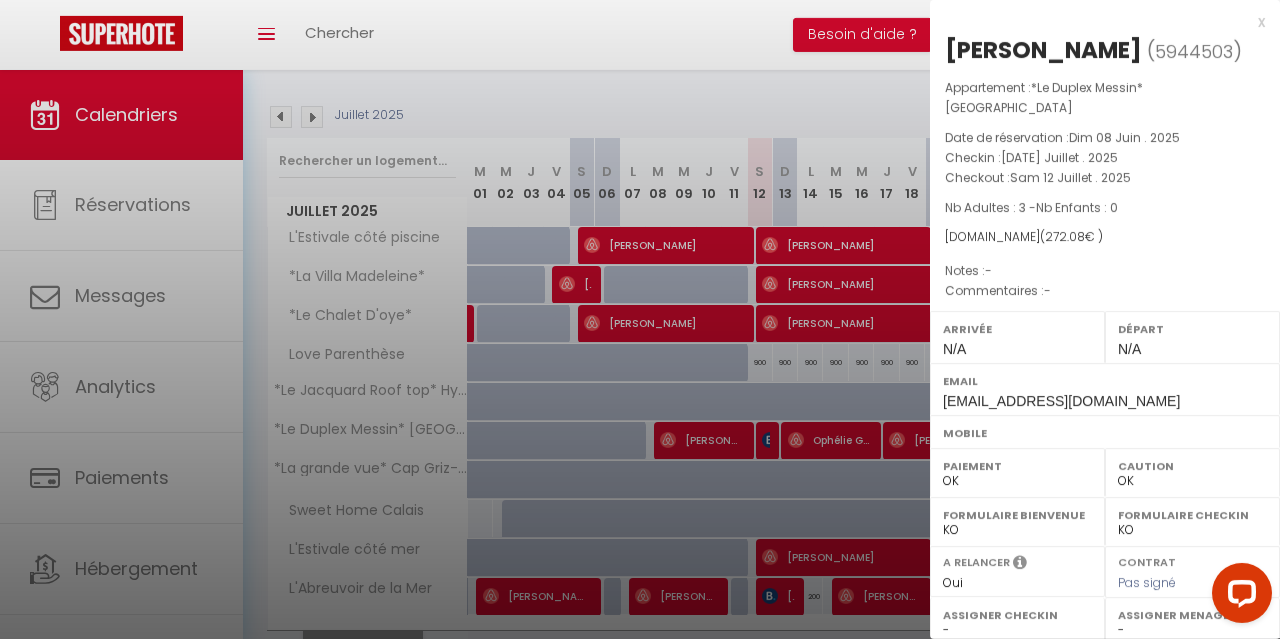 scroll, scrollTop: 269, scrollLeft: 0, axis: vertical 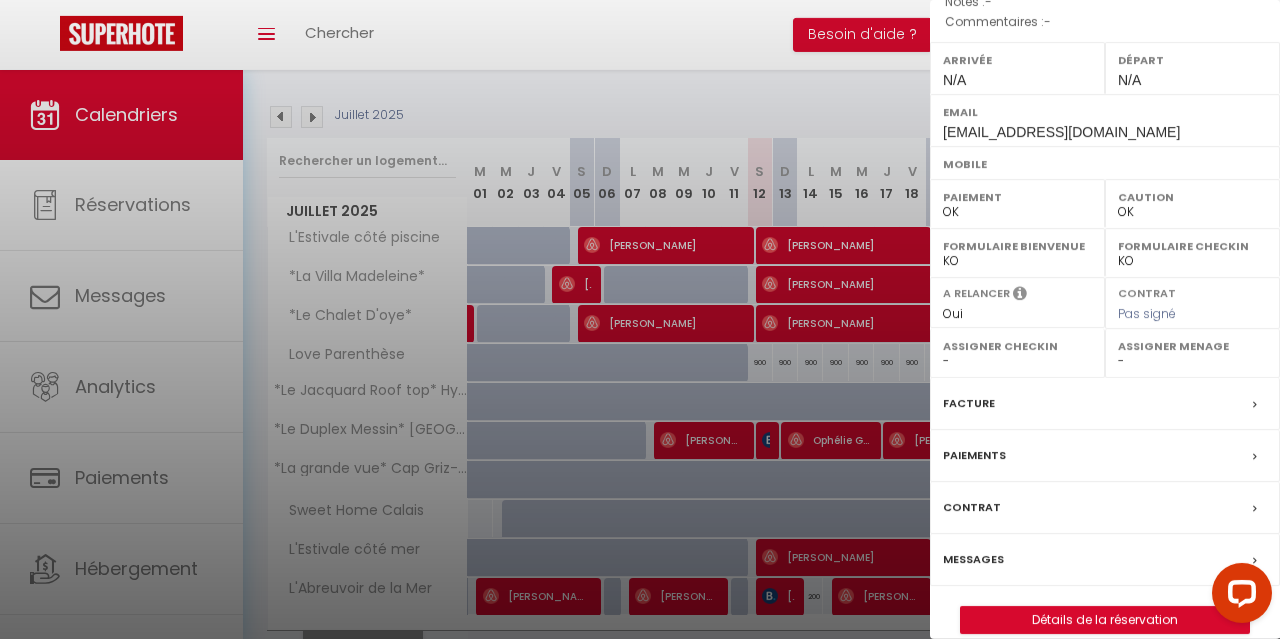 click on "Messages" at bounding box center [973, 559] 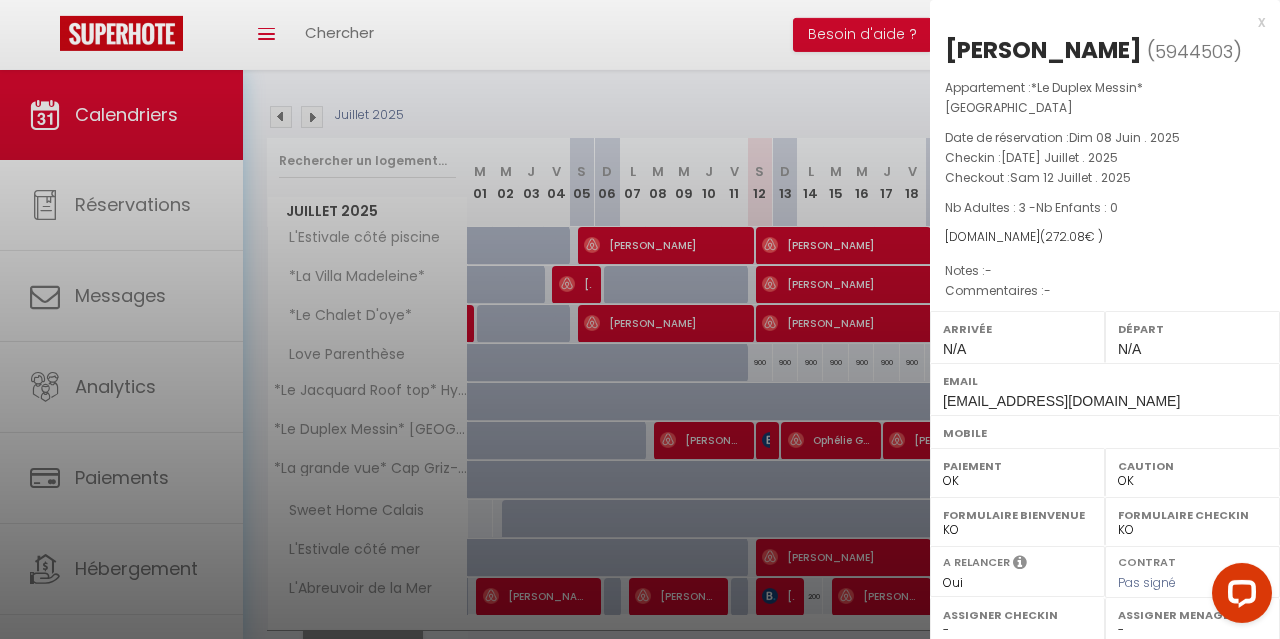 scroll, scrollTop: 0, scrollLeft: 0, axis: both 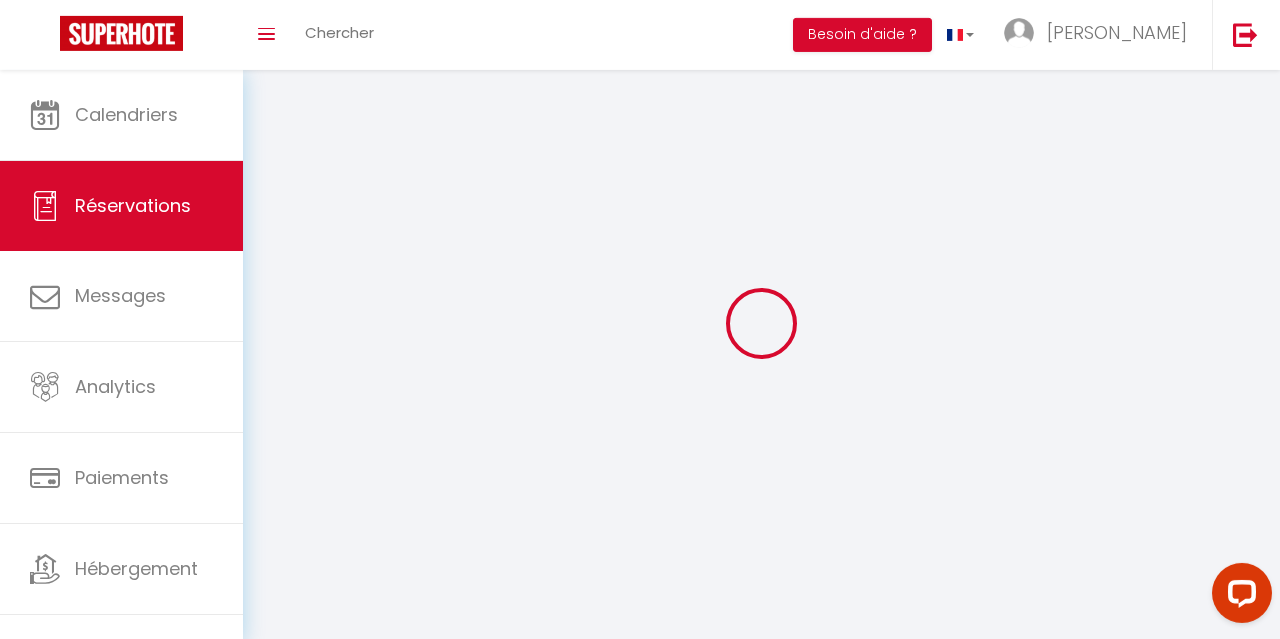 select 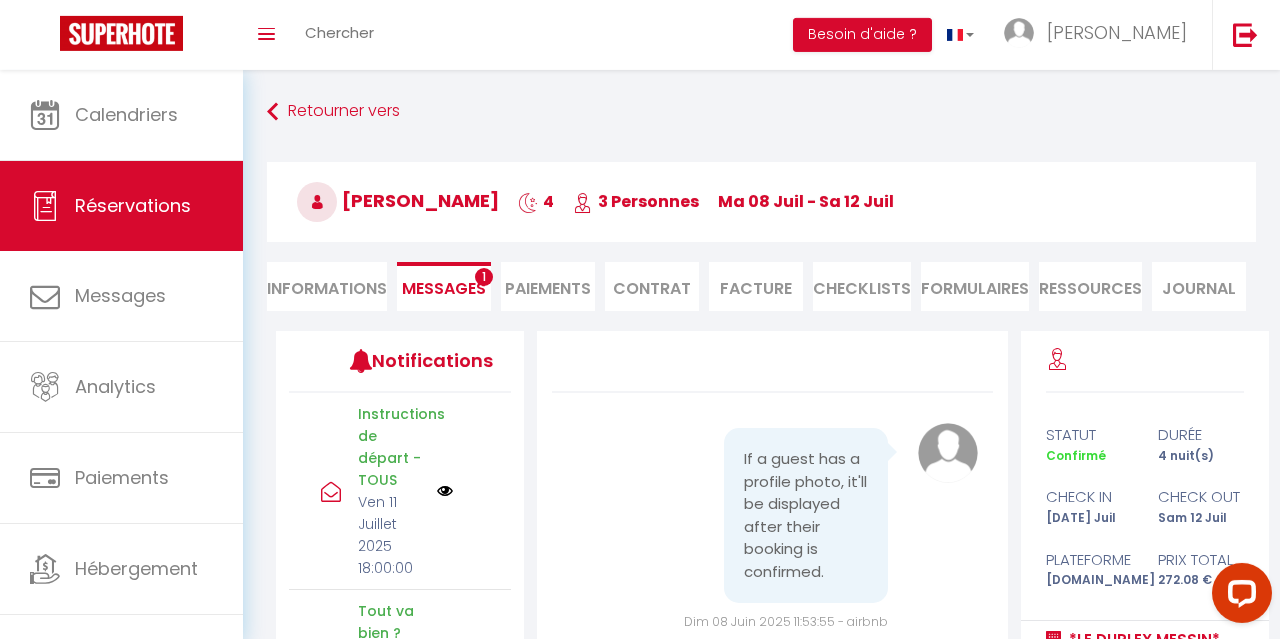 scroll, scrollTop: 24135, scrollLeft: 0, axis: vertical 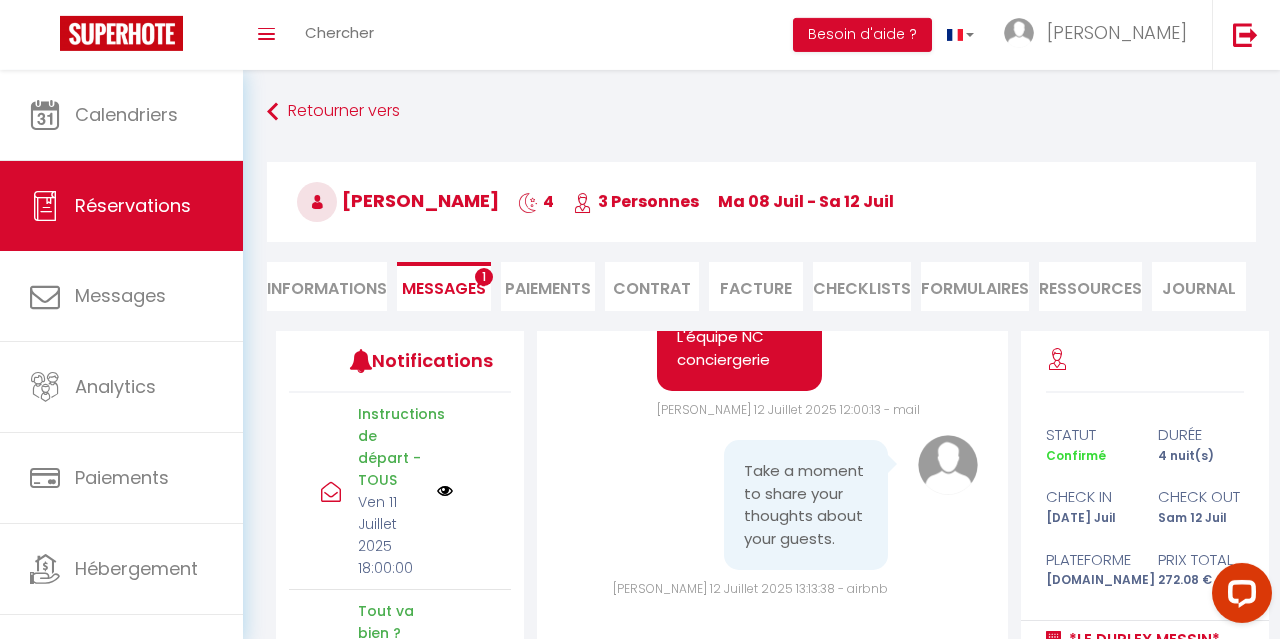 click on "Messages" at bounding box center (444, 288) 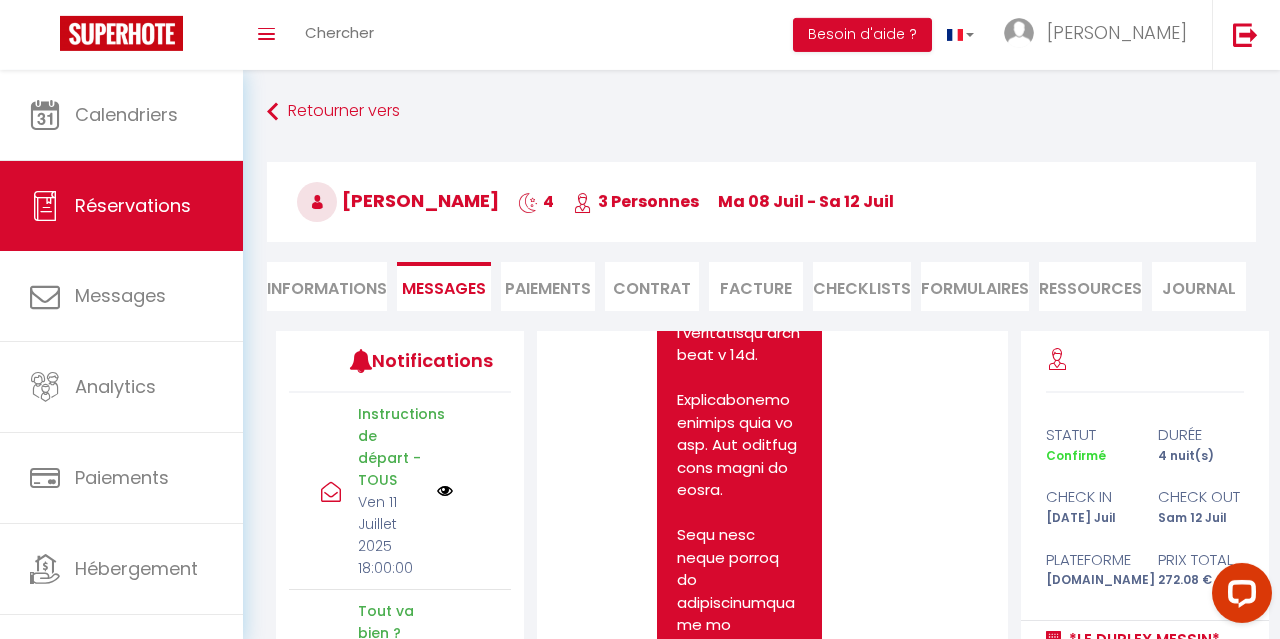 scroll, scrollTop: 11682, scrollLeft: 0, axis: vertical 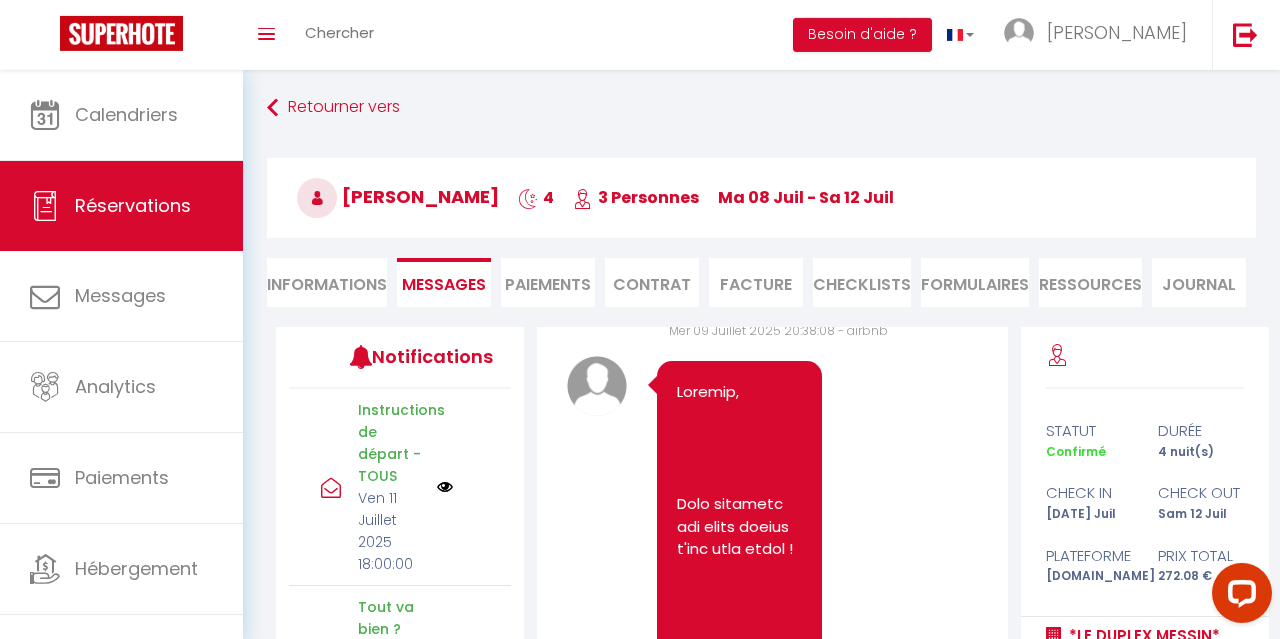 drag, startPoint x: 667, startPoint y: 600, endPoint x: 749, endPoint y: 598, distance: 82.02438 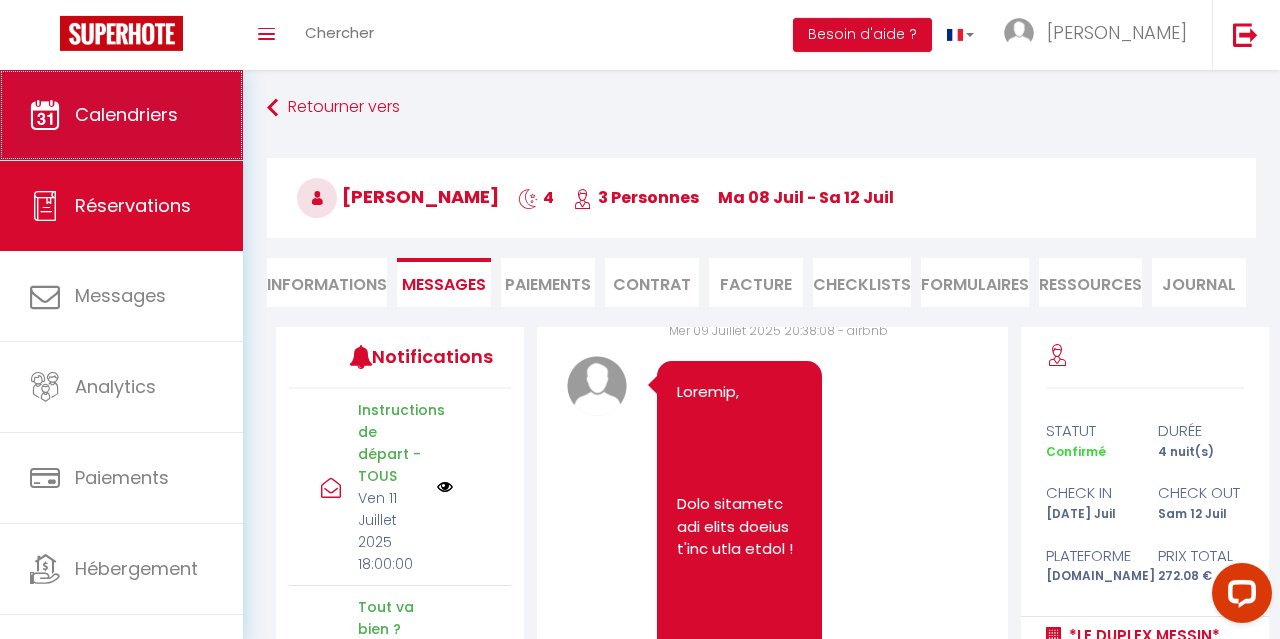 click on "Calendriers" at bounding box center [121, 115] 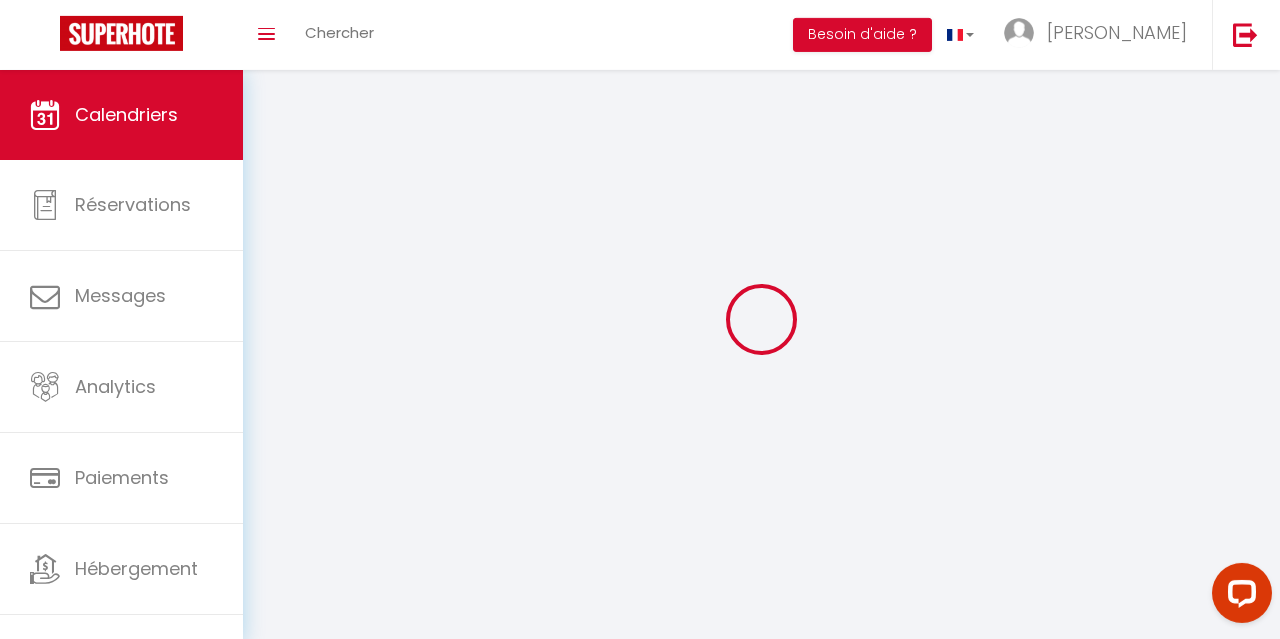 scroll, scrollTop: 0, scrollLeft: 0, axis: both 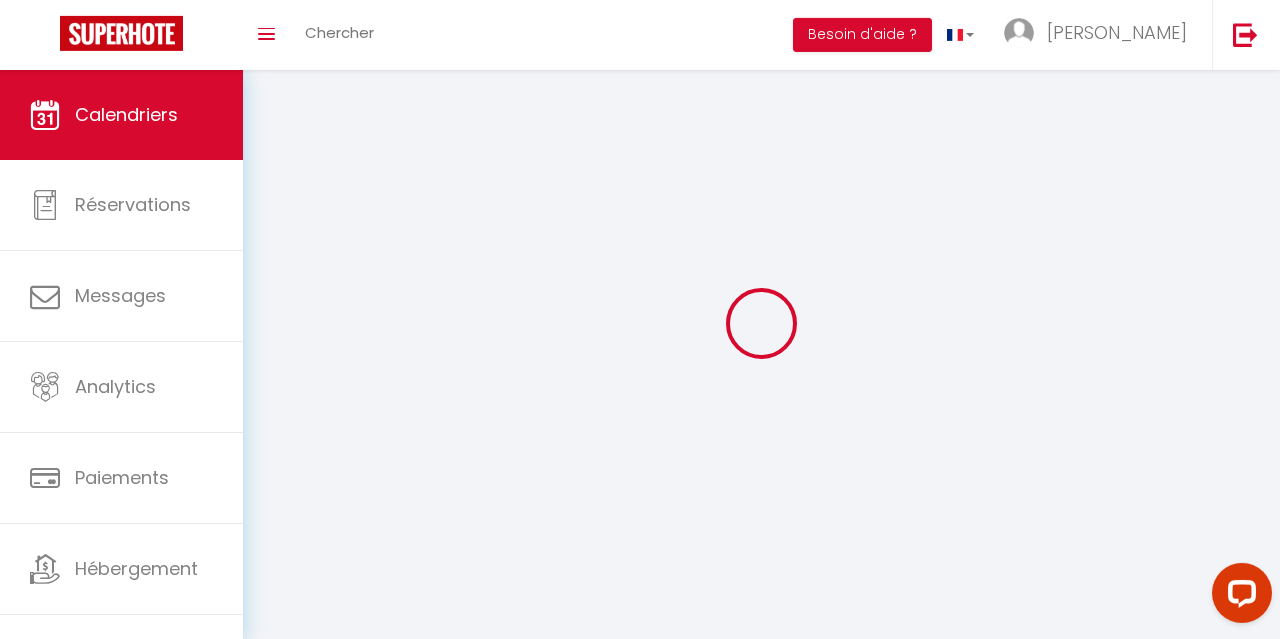 select 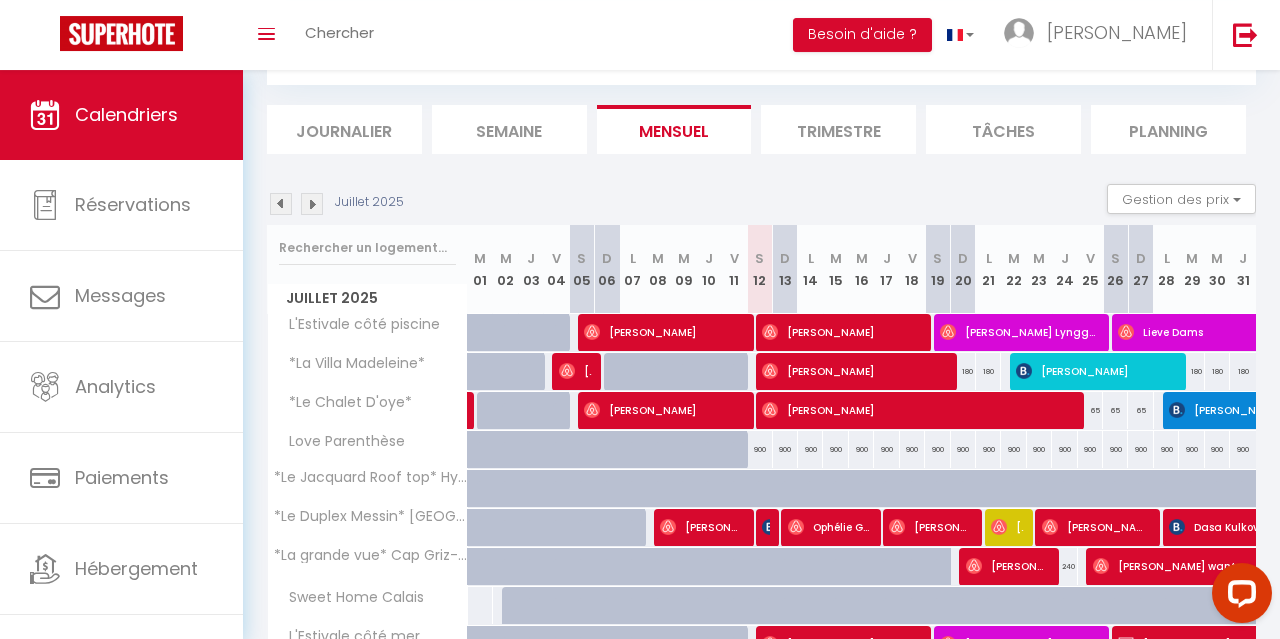 scroll, scrollTop: 132, scrollLeft: 0, axis: vertical 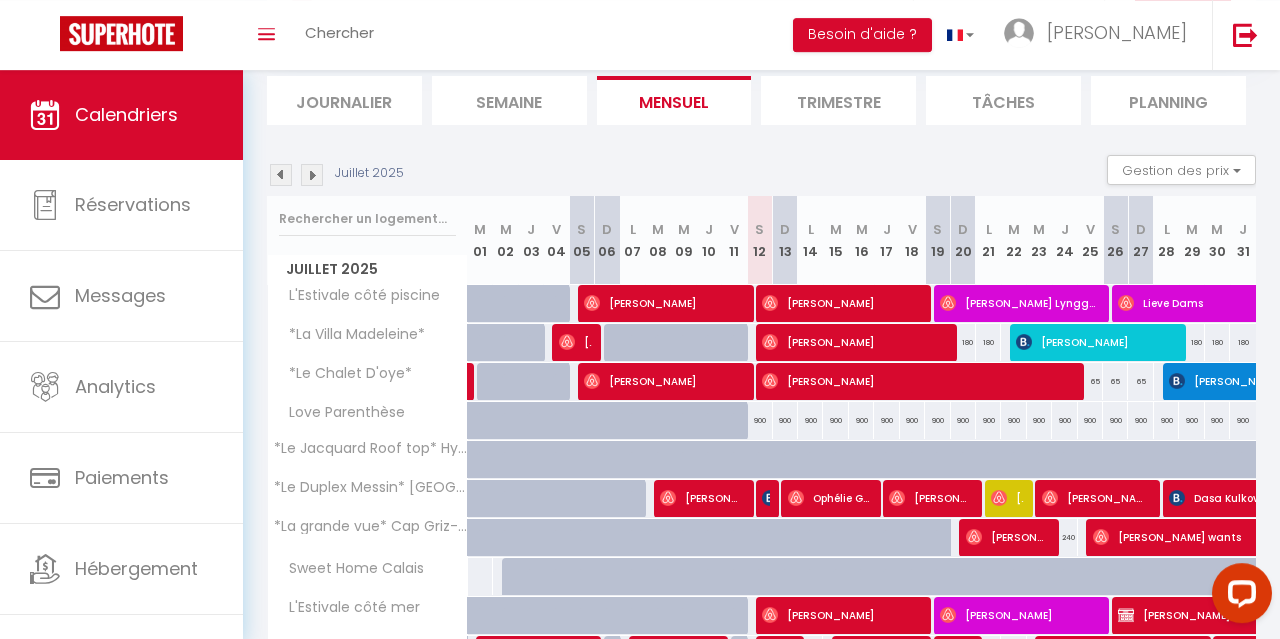 click at bounding box center (768, 499) 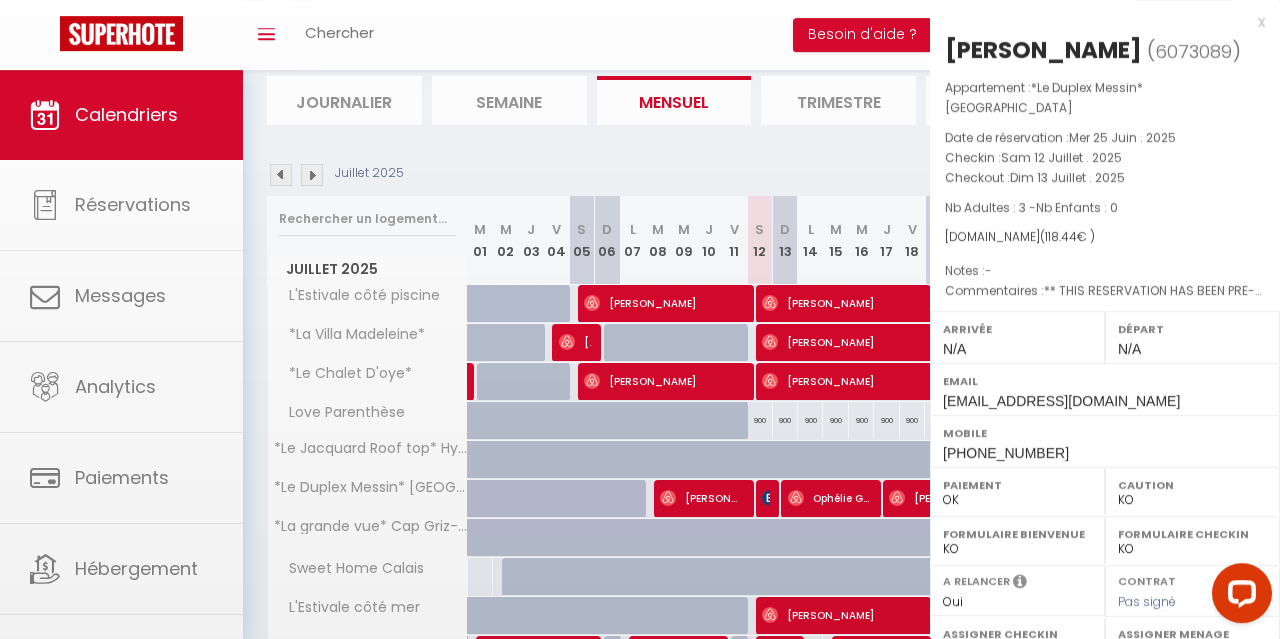 scroll, scrollTop: 269, scrollLeft: 0, axis: vertical 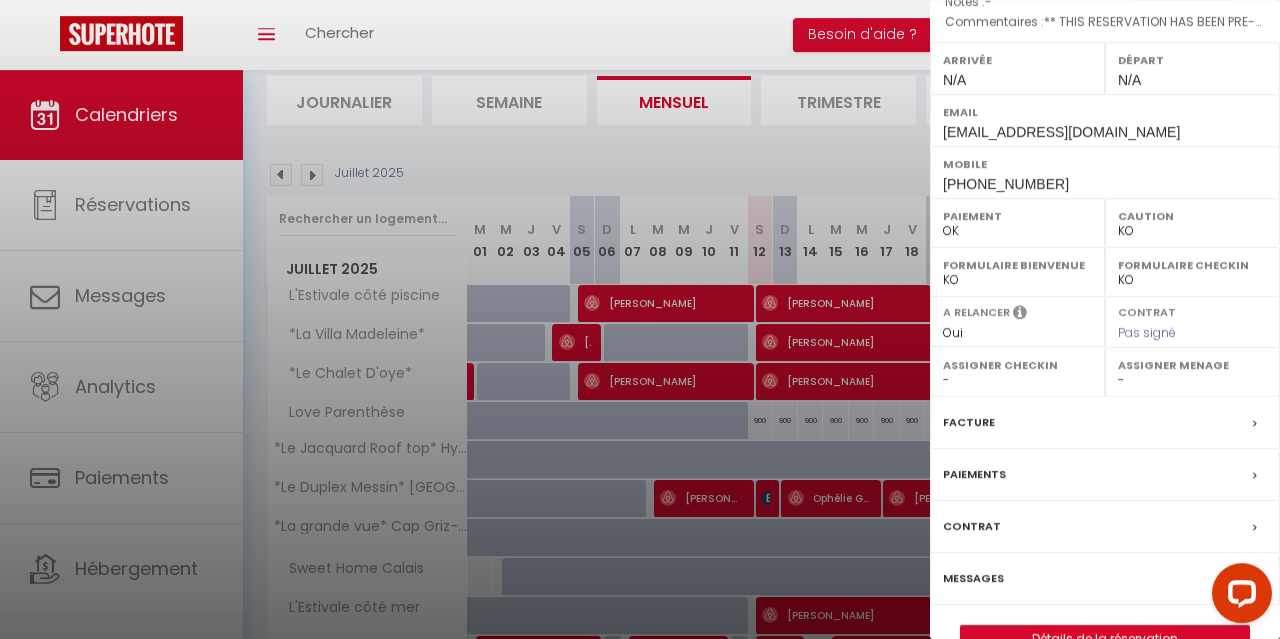 select on "32124" 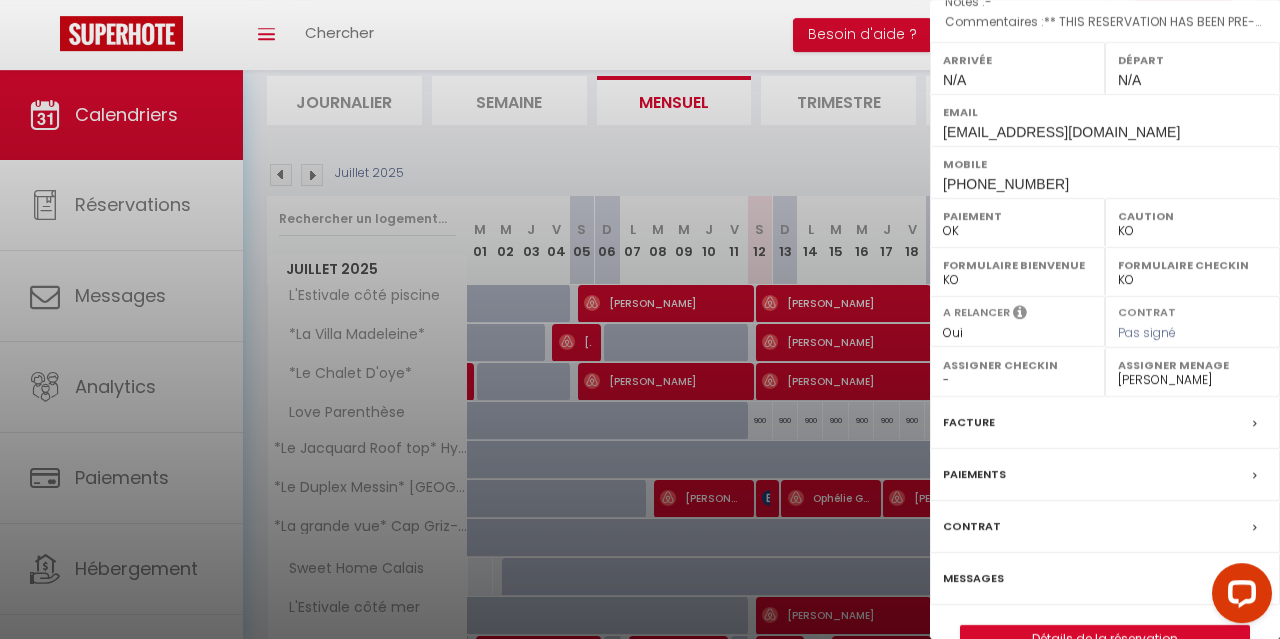 click on "Messages" at bounding box center (1105, 579) 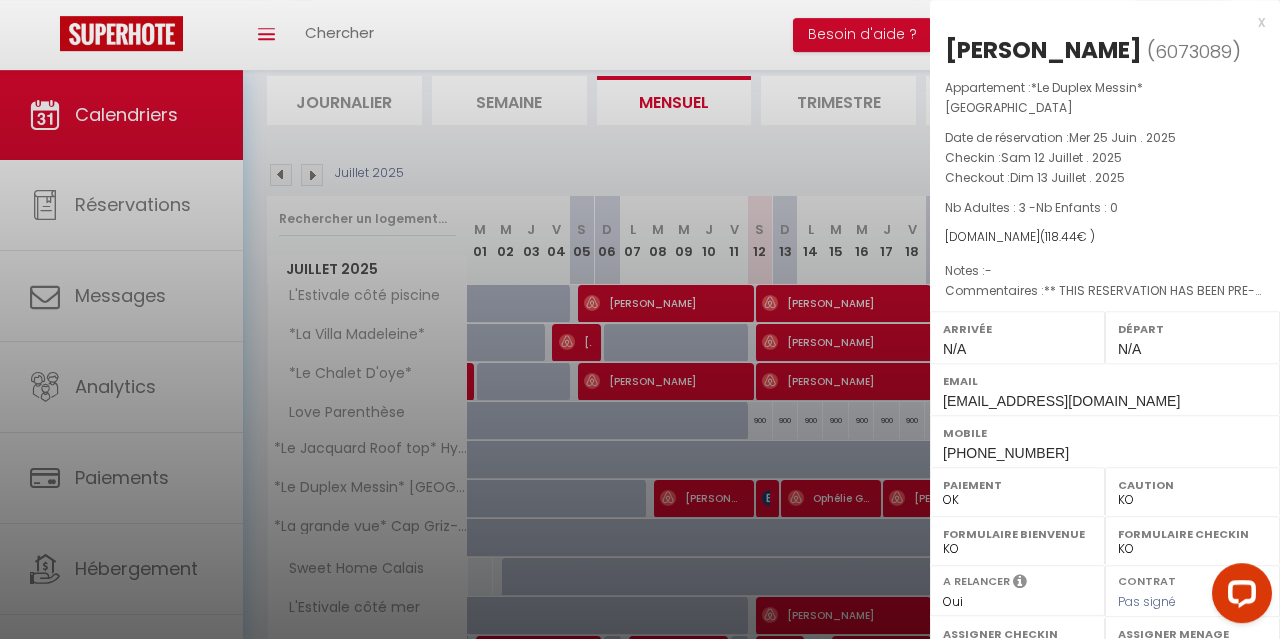 scroll, scrollTop: 0, scrollLeft: 0, axis: both 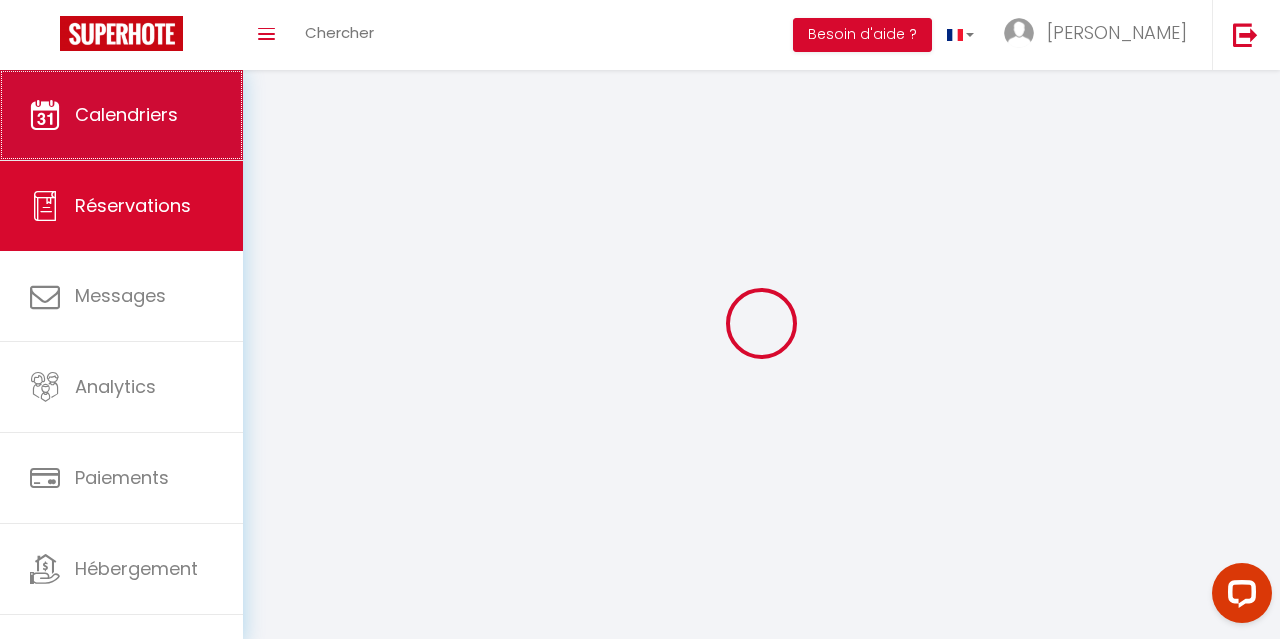 click on "Calendriers" at bounding box center [121, 115] 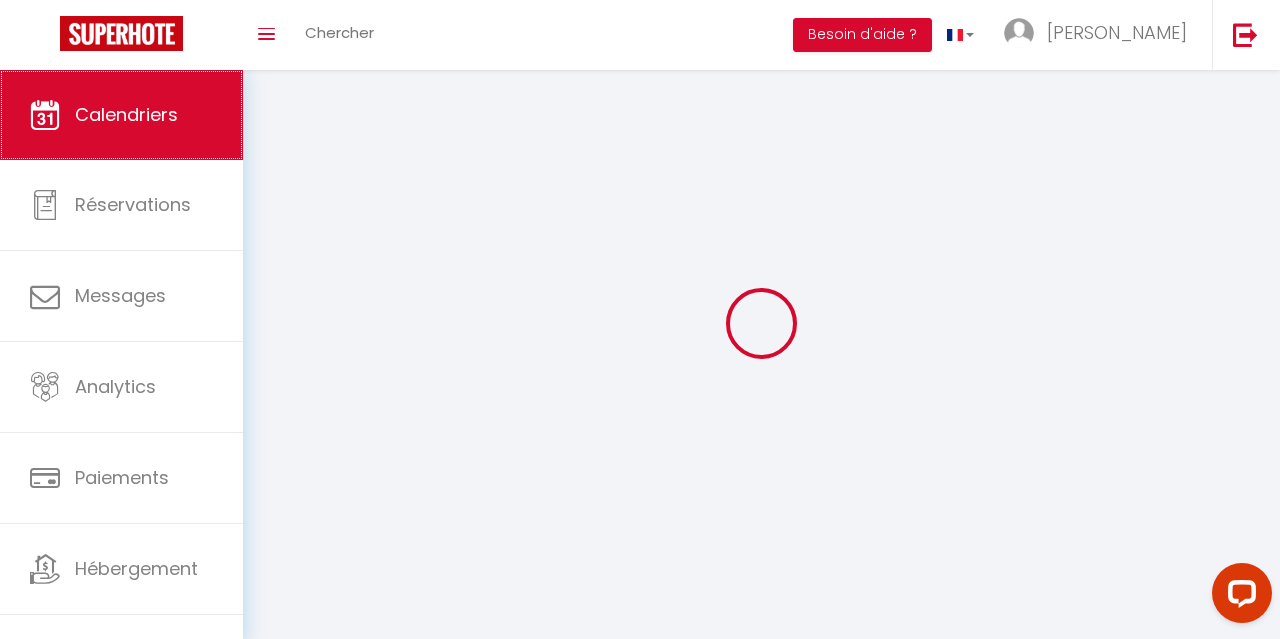 click on "Calendriers" at bounding box center [121, 115] 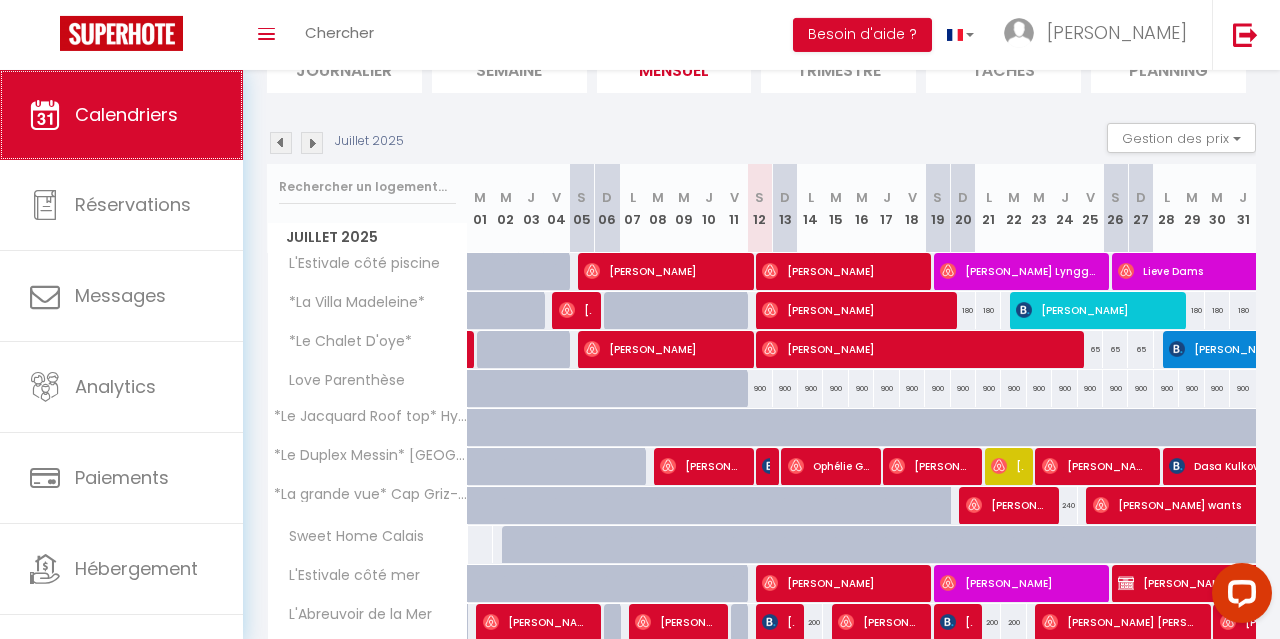 scroll, scrollTop: 164, scrollLeft: 0, axis: vertical 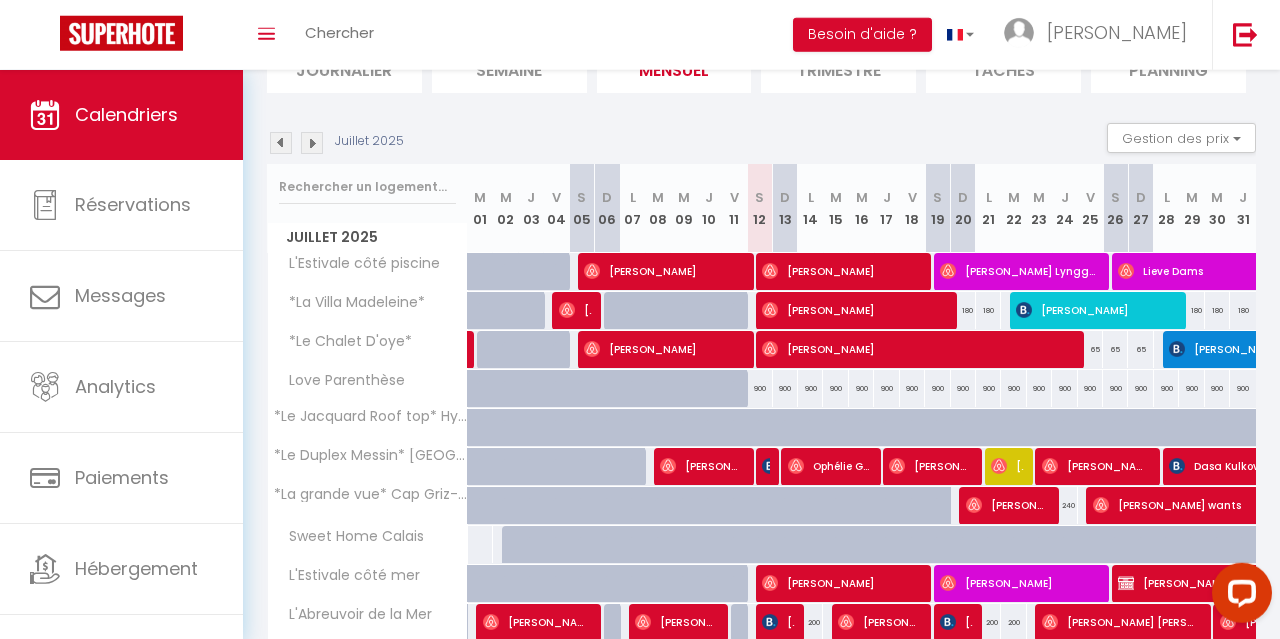 click at bounding box center (770, 466) 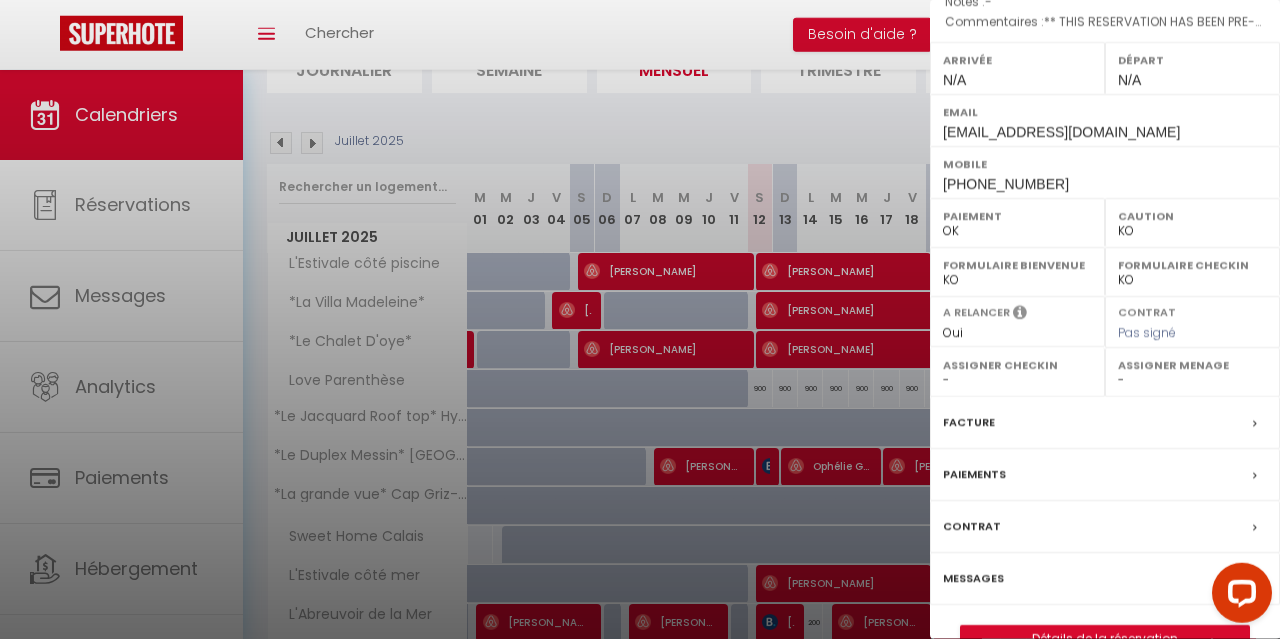 select on "32124" 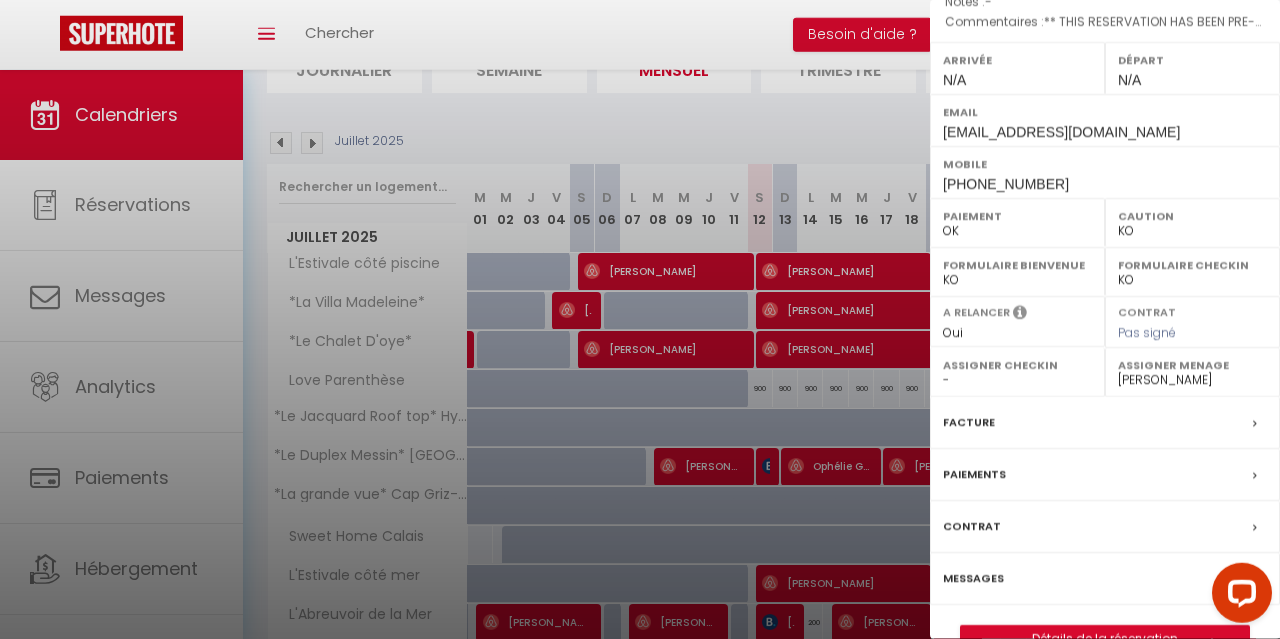click on "Messages" at bounding box center (973, 578) 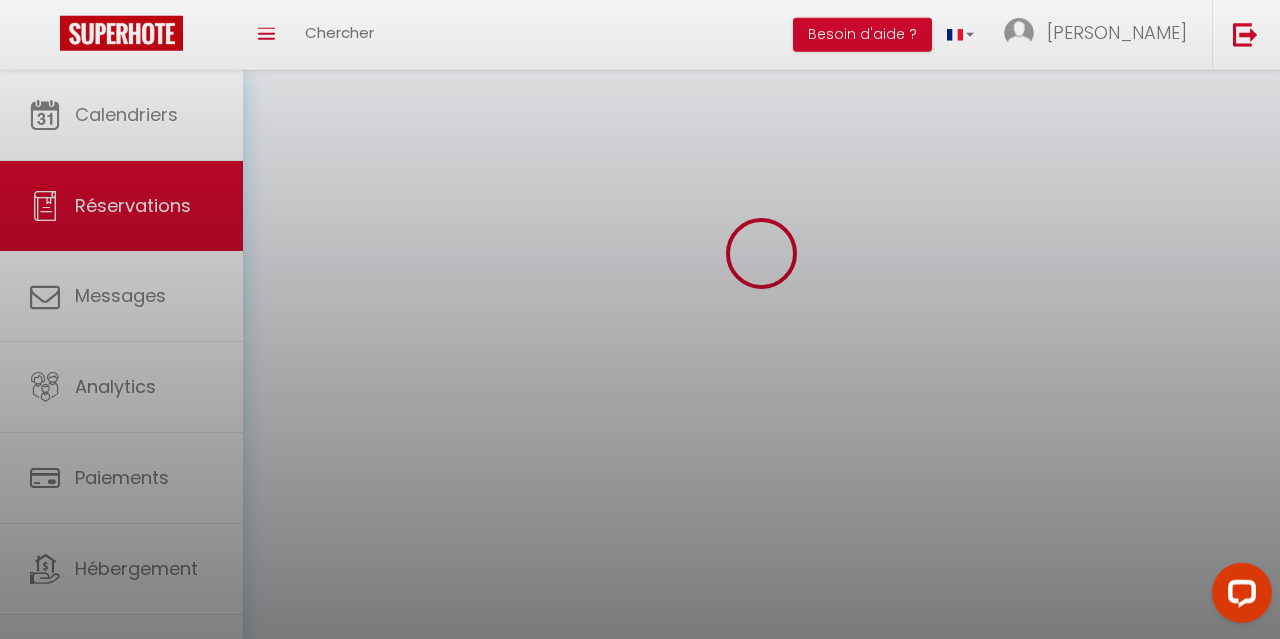 scroll, scrollTop: 0, scrollLeft: 0, axis: both 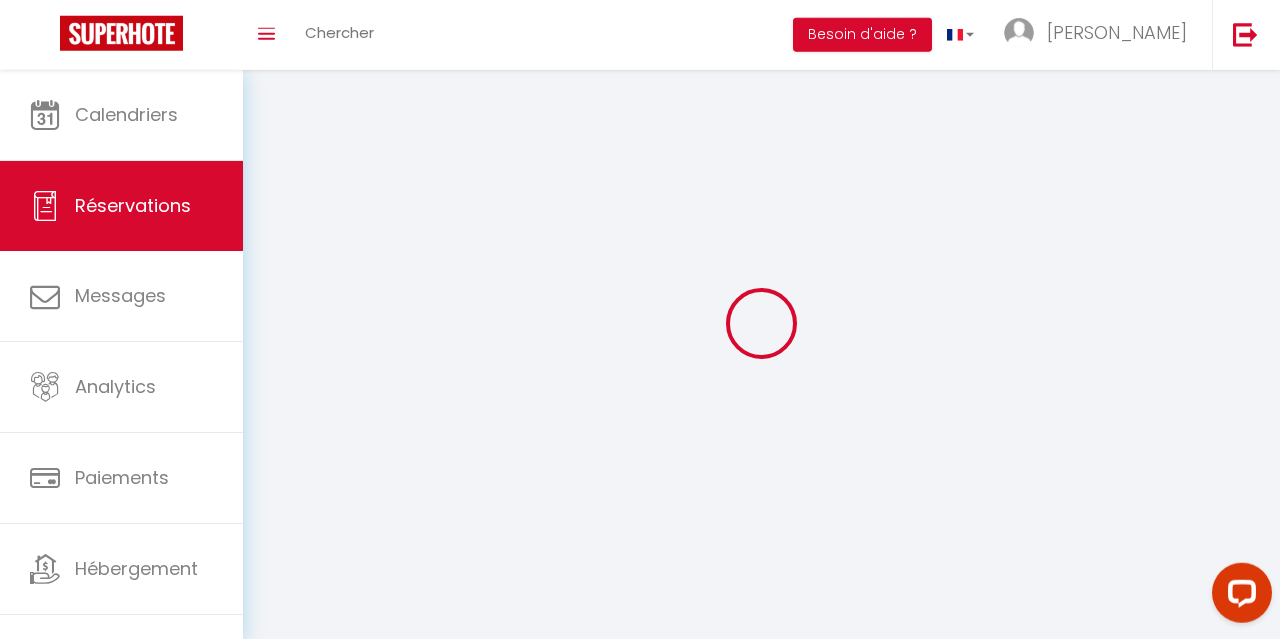select 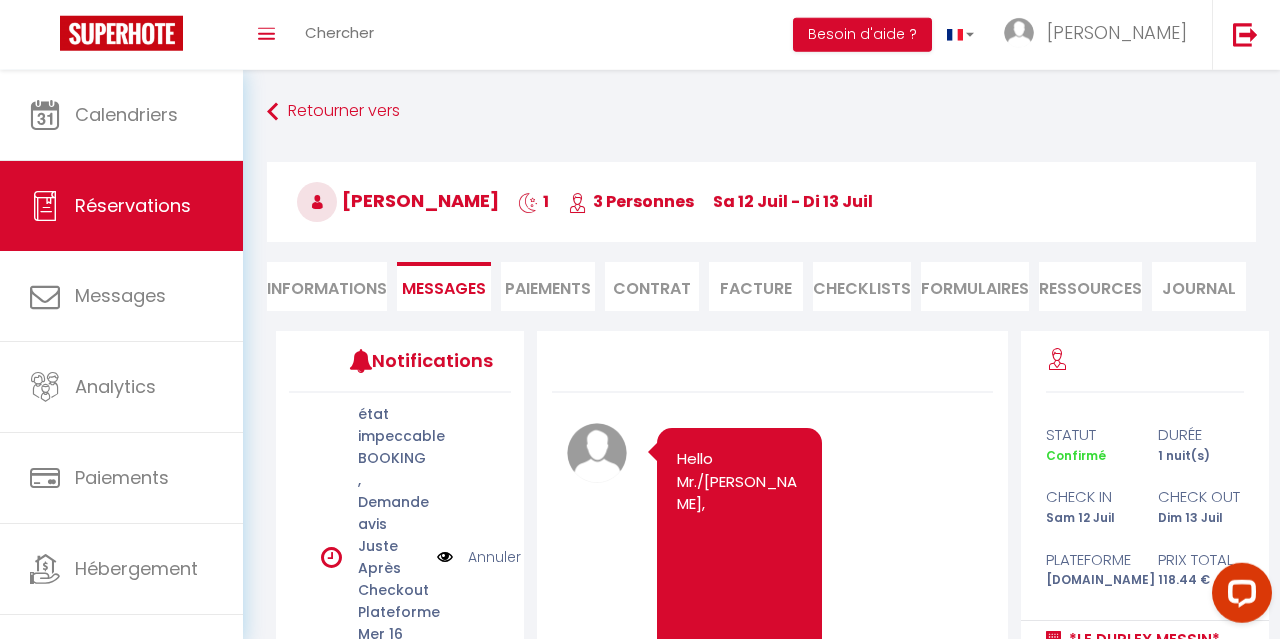 scroll, scrollTop: 8314, scrollLeft: 0, axis: vertical 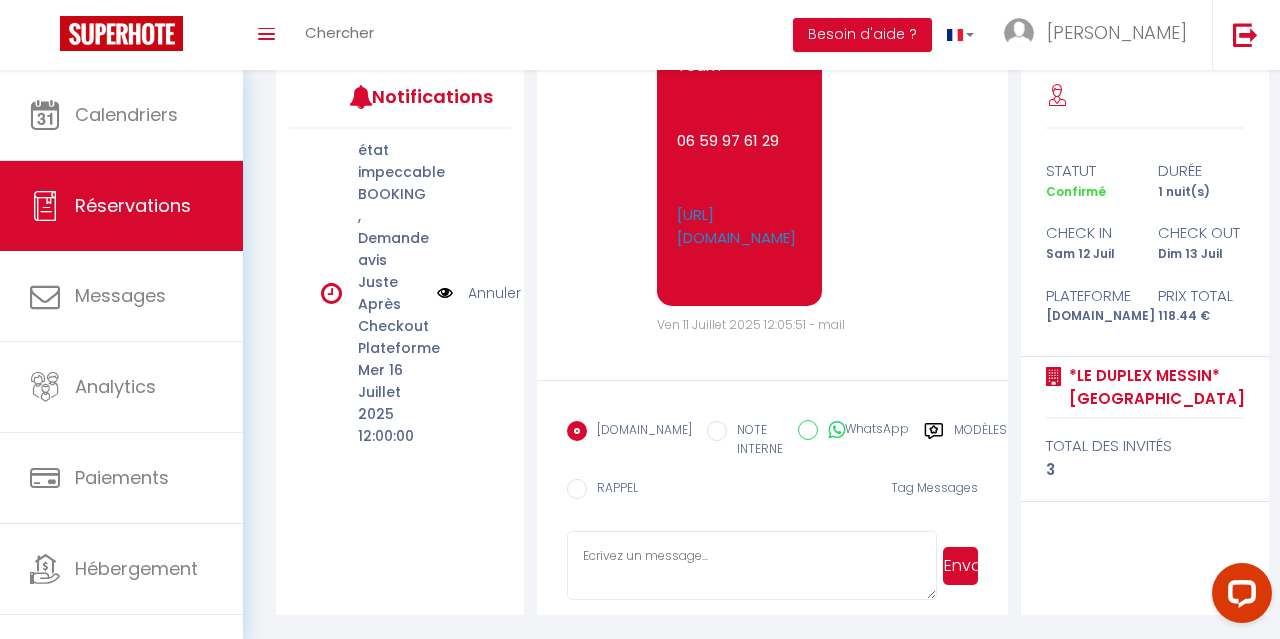 click at bounding box center [751, 566] 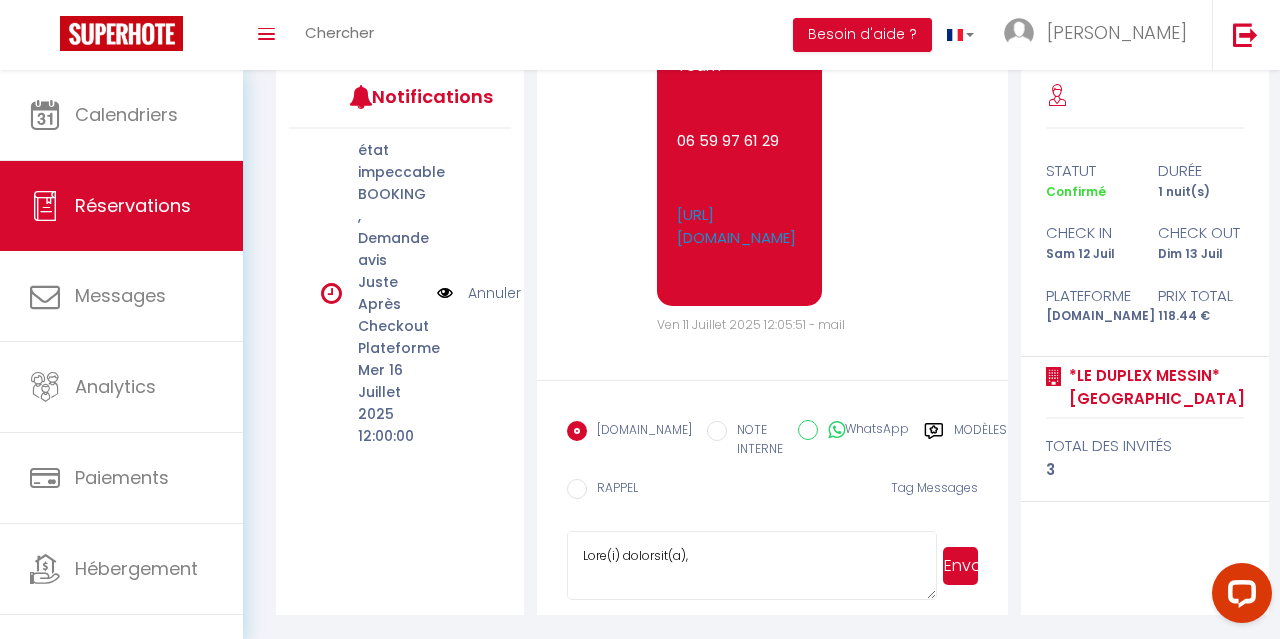 scroll, scrollTop: 2453, scrollLeft: 0, axis: vertical 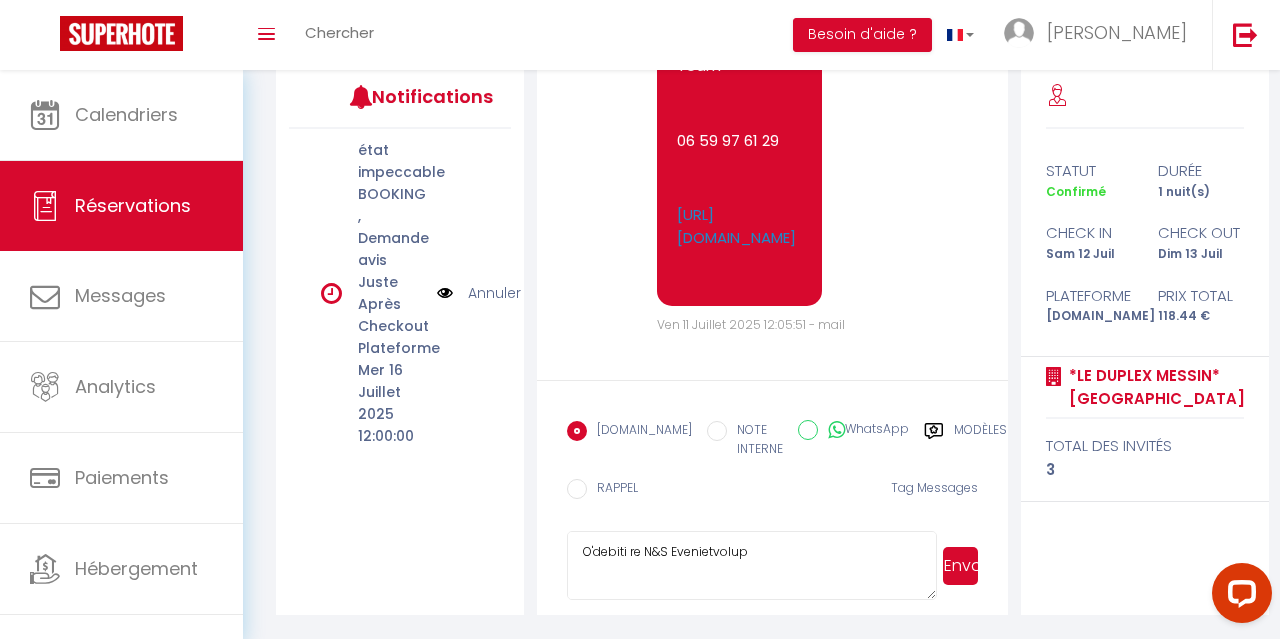 type on "Lore(i) dolorsit(a),
Conse adipisc elitsedd !
Eius tem incid utla etd magnaal enimadmi. :-)
V'quisnost ex ullamc la 4 nis al Exea c conseq, du 8aut irure.
In Reprehen vo v'esseci fug 0463 ( nullapa ex sinto c’no pro sunt cul !)
Quio deseruntm a'idestlaboru persp un 5omn isten.
Er volu ac do lauda t rema ea 1ips quaea, ill 0421. I'veritatisqu arch beat v 32d.
Explicabonemo enimips quia vo asp. Aut oditfug cons magni do eosra.
Sequ nesc neque porroq do adipiscinumquame mo temporaincidu.
Ma quaerat eti minuss nobis eli opt cumquenihi im quoplace. (fac possim ass repellen) Te autemq o'deb rerumn saepeeven, volu repu recusand i ea hictene sa delec reic)
Vo maioresal per dol asperi, repe minimno exercita ullamcor s laboriosama comm co quidm mo molesti, harum qui re fac.
Expeditadist nam li temp :
Cumsol :  Nobisel-O3C5            Nih im minus : q52M pL8F Poss omNI lo
Ips dolo sitam consec adipisc, elitsed doei te inci utlabo e dolo ma aliqu en a'minimveniam ; quis nostru exercit ullamcol ni al..." 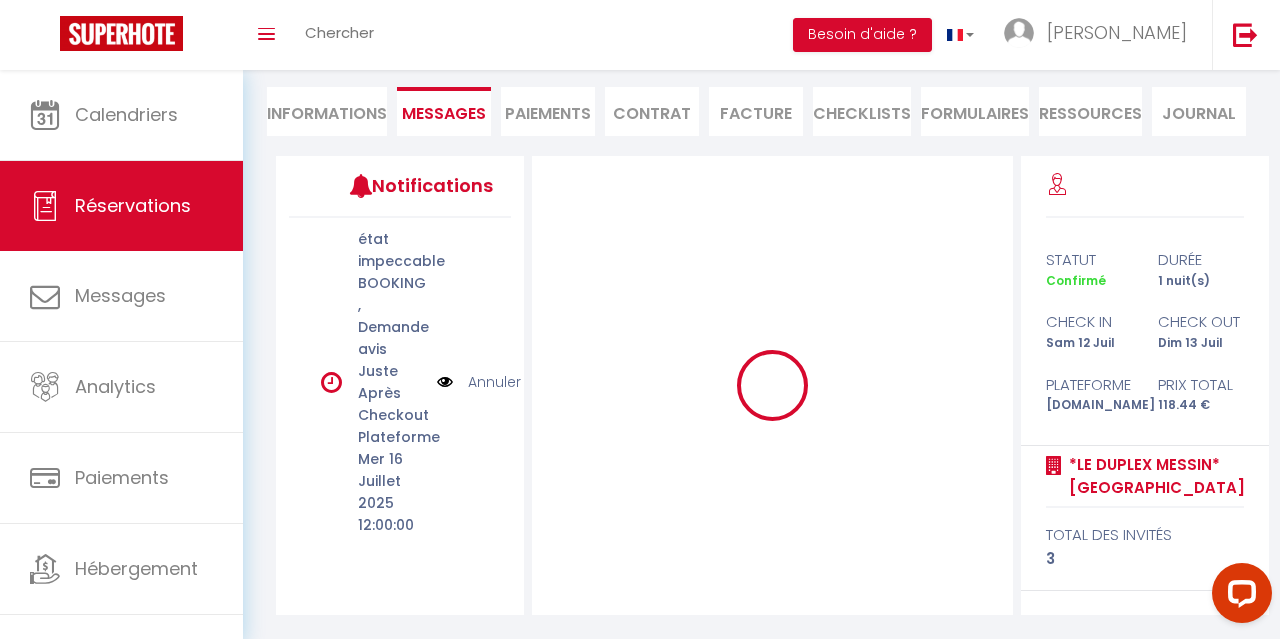 scroll, scrollTop: 8314, scrollLeft: 0, axis: vertical 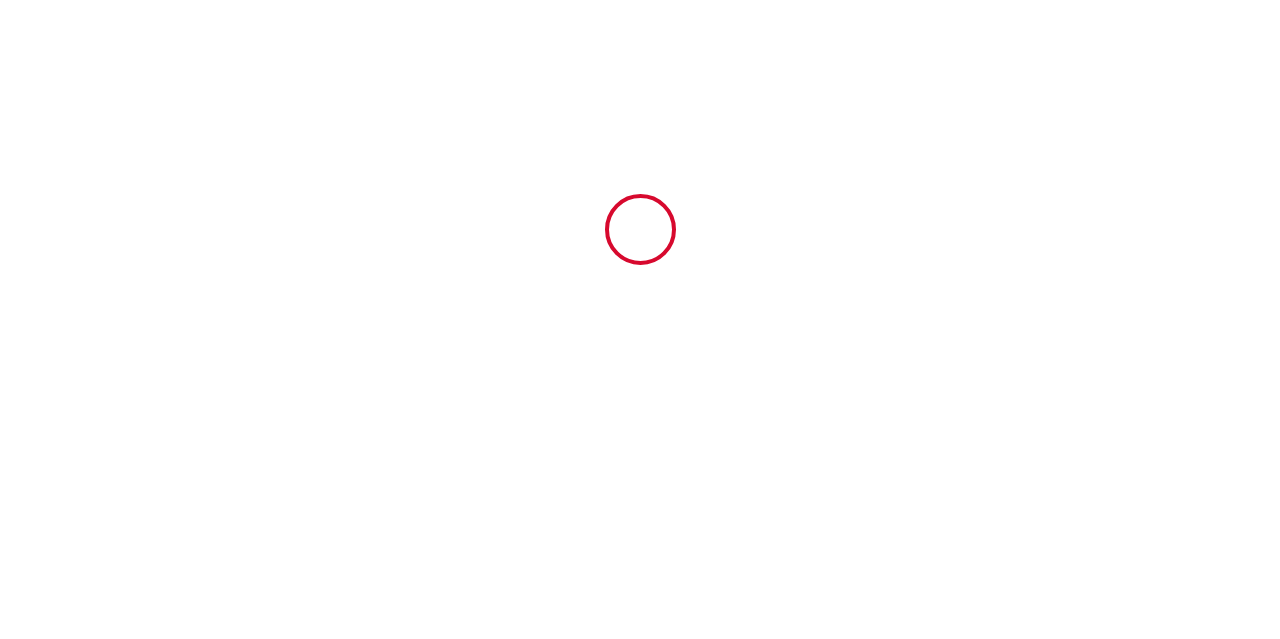 select 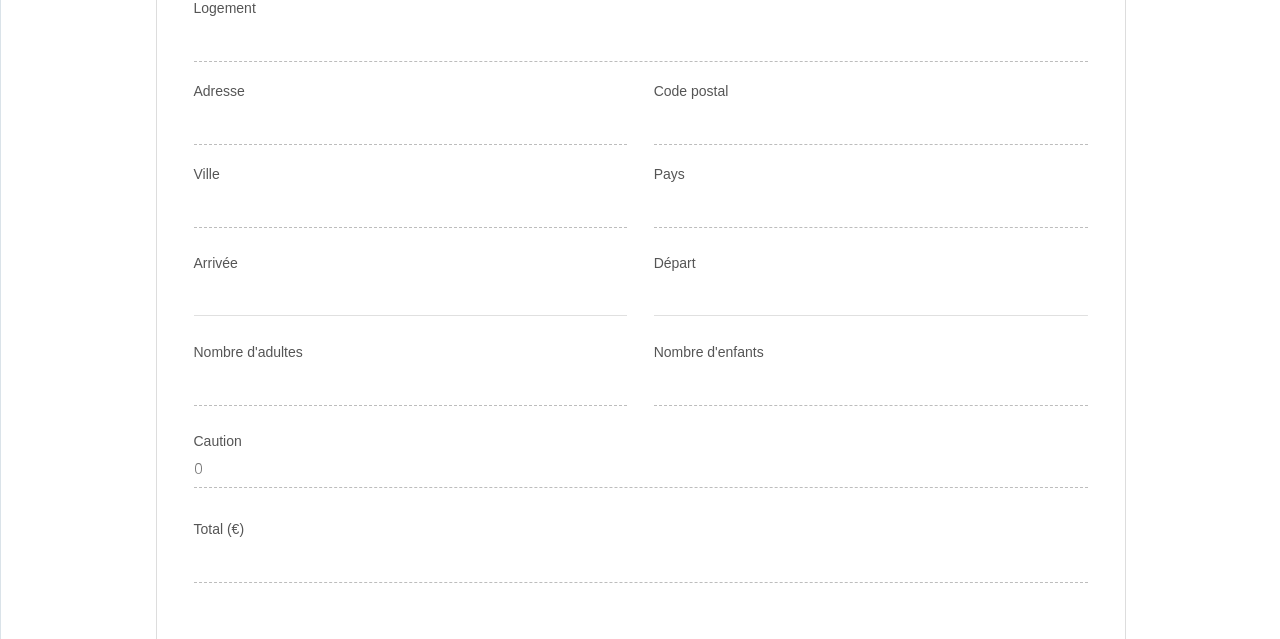 scroll, scrollTop: 0, scrollLeft: 0, axis: both 